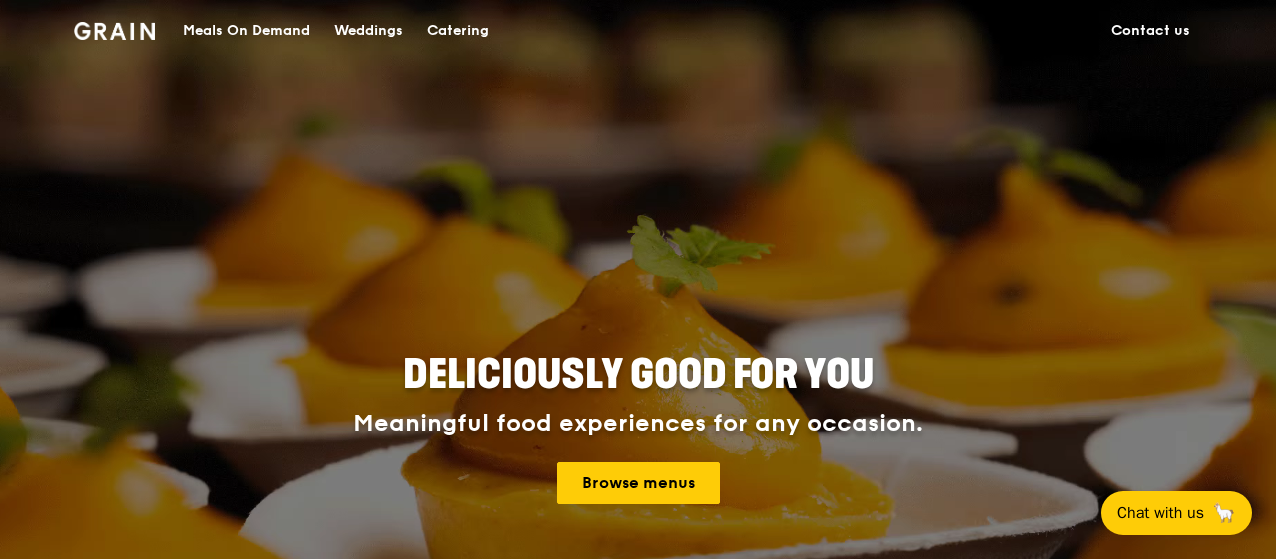scroll, scrollTop: 0, scrollLeft: 0, axis: both 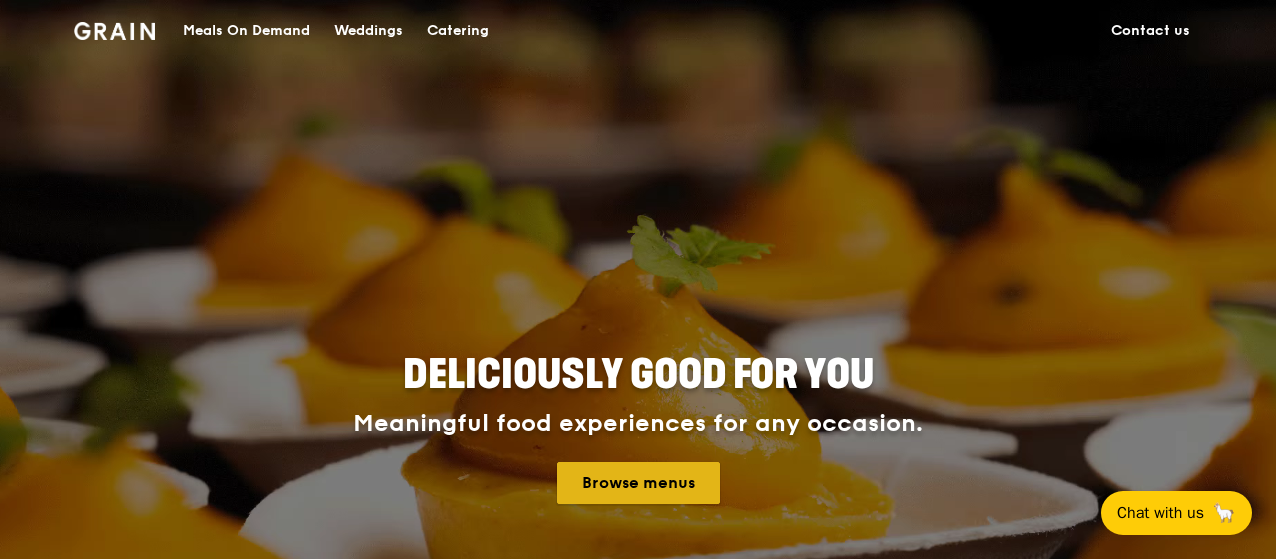 click on "Browse menus" at bounding box center (638, 483) 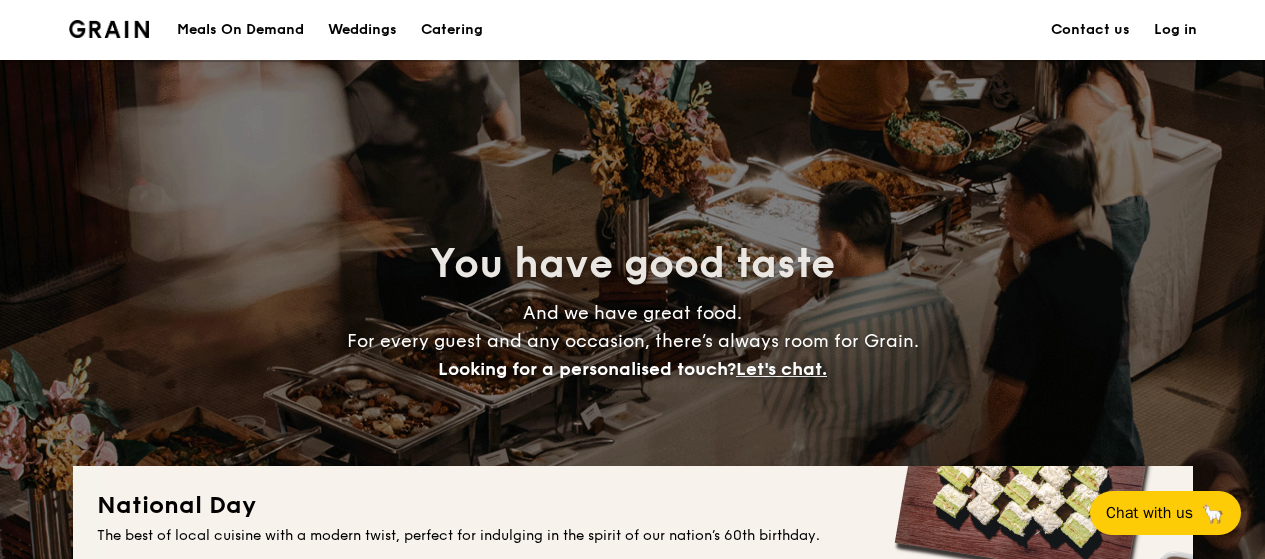 scroll, scrollTop: 0, scrollLeft: 0, axis: both 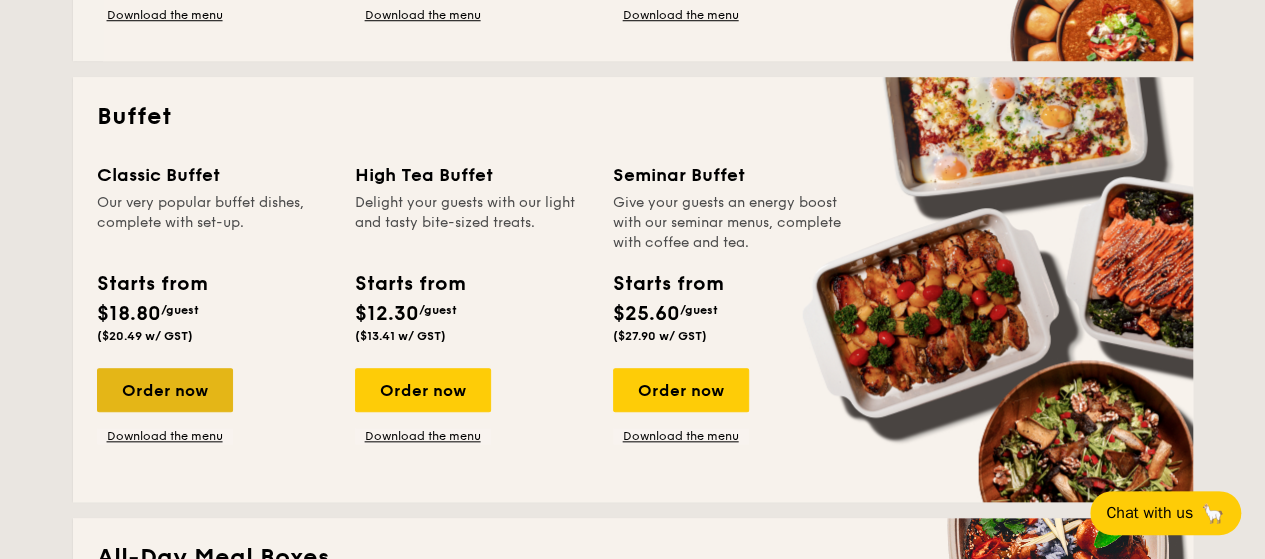 click on "Order now" at bounding box center (165, 390) 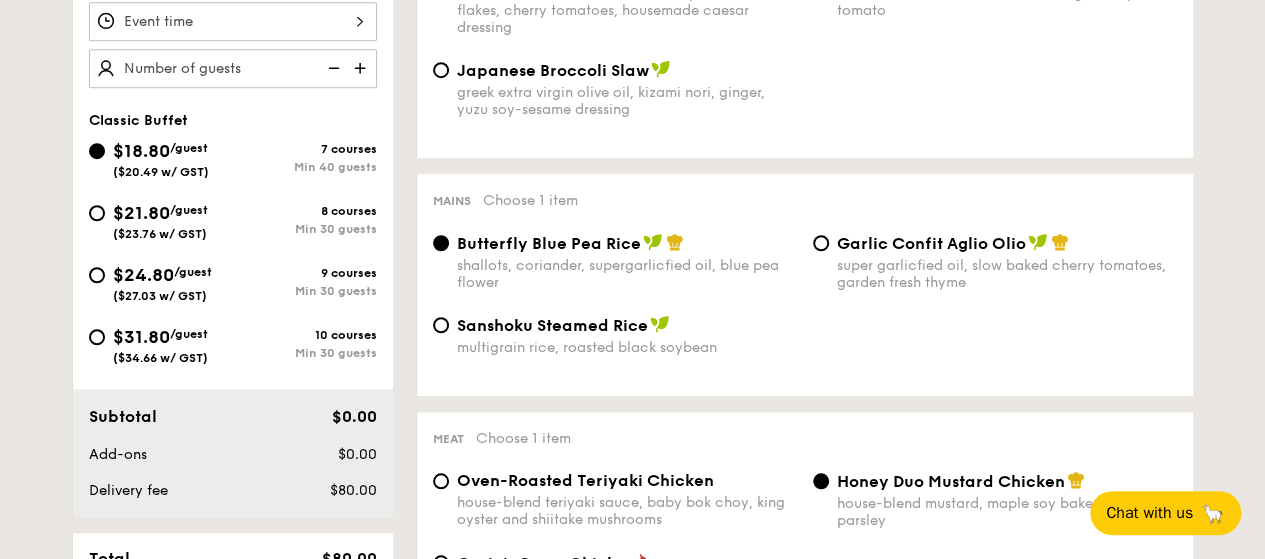 scroll, scrollTop: 664, scrollLeft: 0, axis: vertical 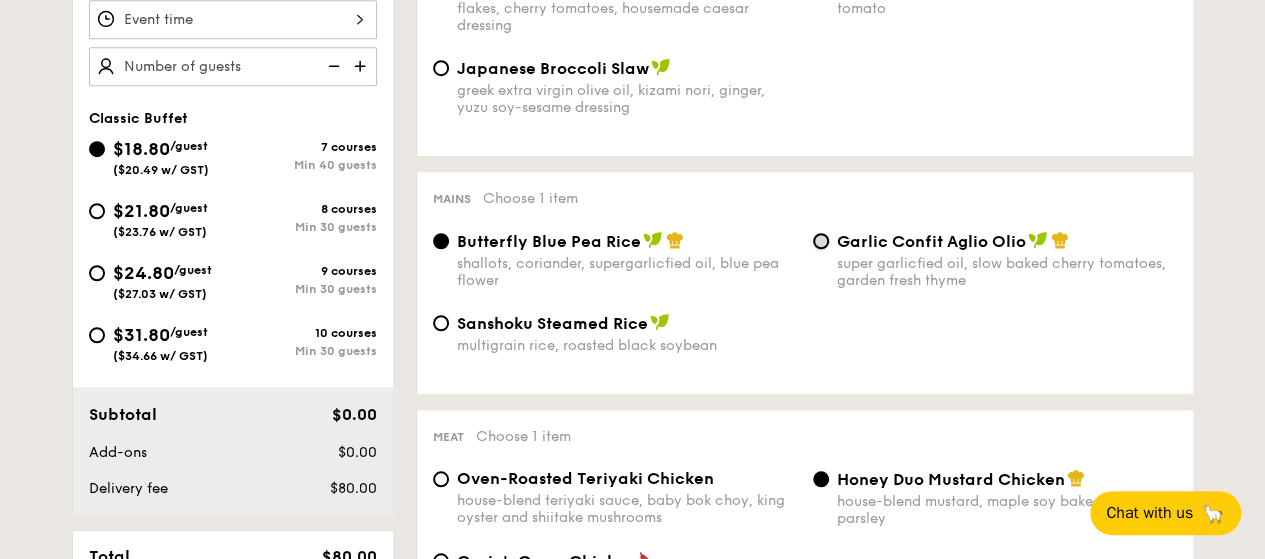 click on "Garlic Confit Aglio Olio super garlicfied oil, slow baked cherry tomatoes, garden fresh thyme" at bounding box center [821, 241] 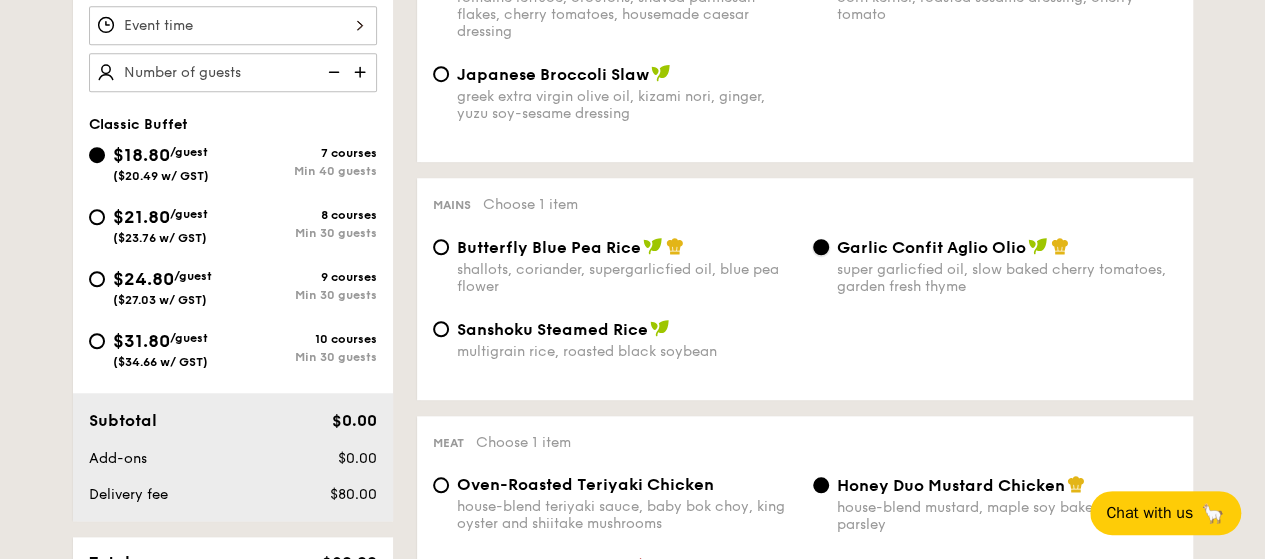 scroll, scrollTop: 662, scrollLeft: 0, axis: vertical 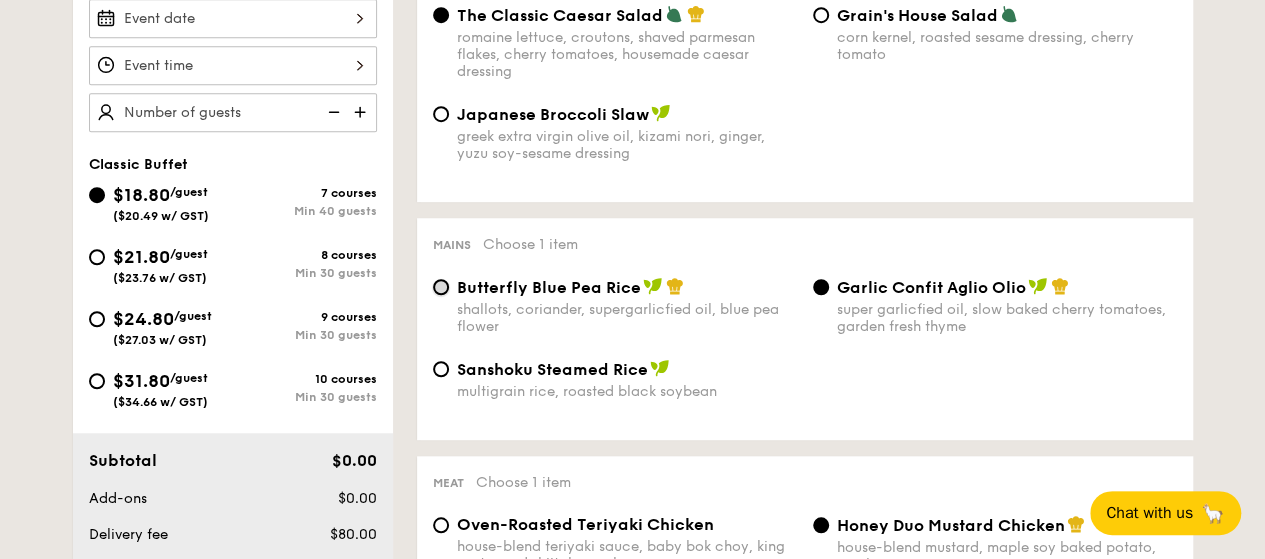 click on "Butterfly Blue Pea Rice shallots, coriander, supergarlicfied oil, blue pea flower" at bounding box center (441, 287) 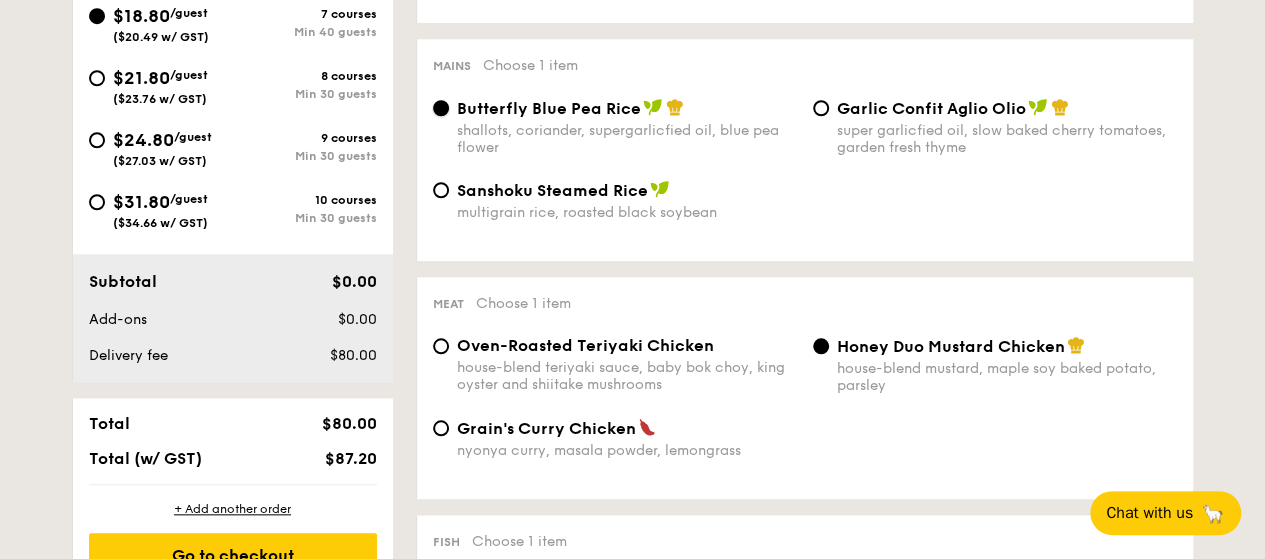 scroll, scrollTop: 798, scrollLeft: 0, axis: vertical 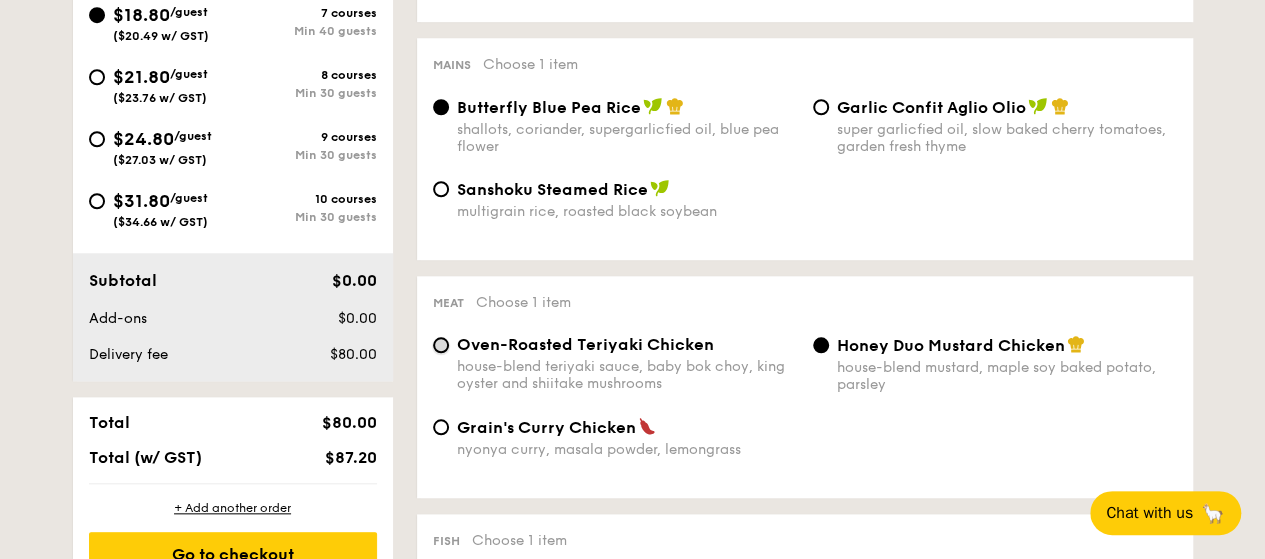 click on "Oven-Roasted Teriyaki Chicken house-blend teriyaki sauce, baby bok choy, king oyster and shiitake mushrooms" at bounding box center (441, 345) 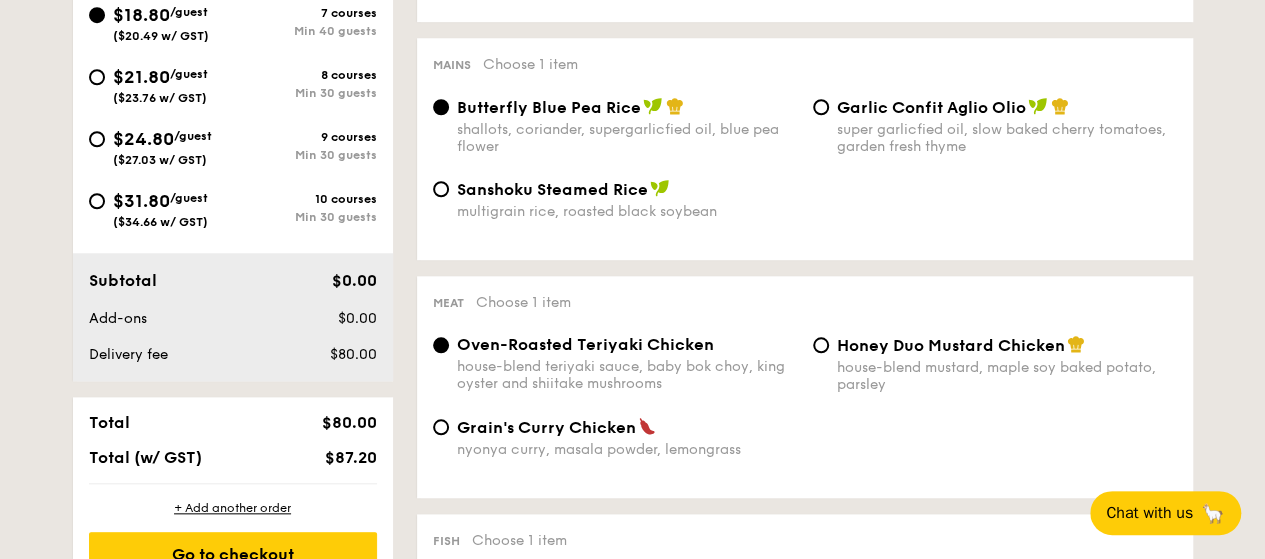 click on "Honey Duo Mustard Chicken house-blend mustard, maple soy baked potato, parsley" at bounding box center [995, 364] 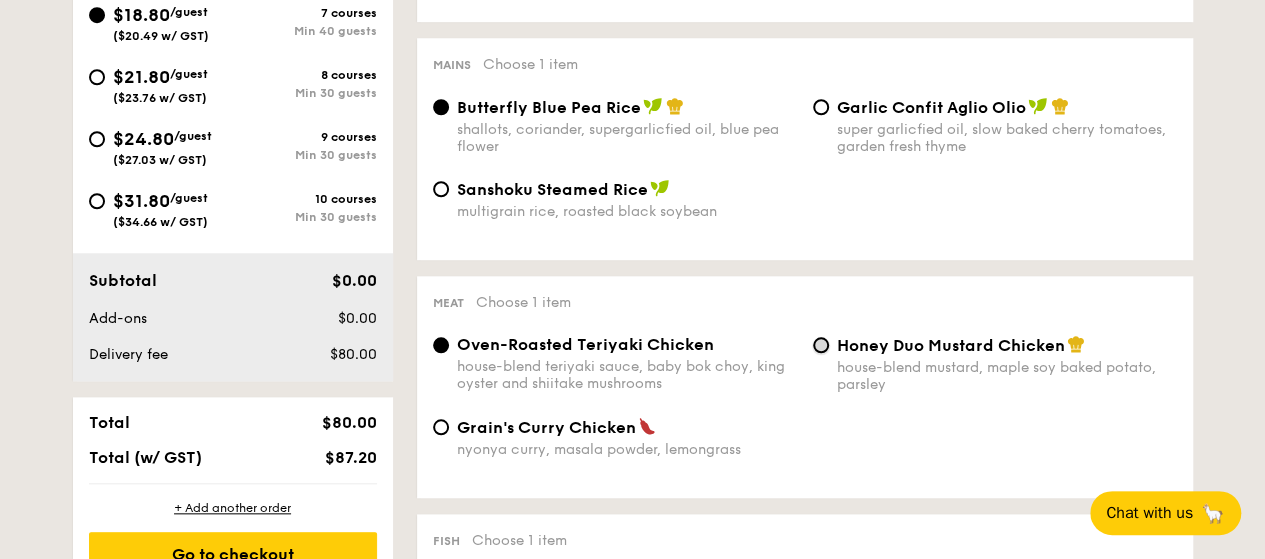 click on "Honey Duo Mustard Chicken house-blend mustard, maple soy baked potato, parsley" at bounding box center [821, 345] 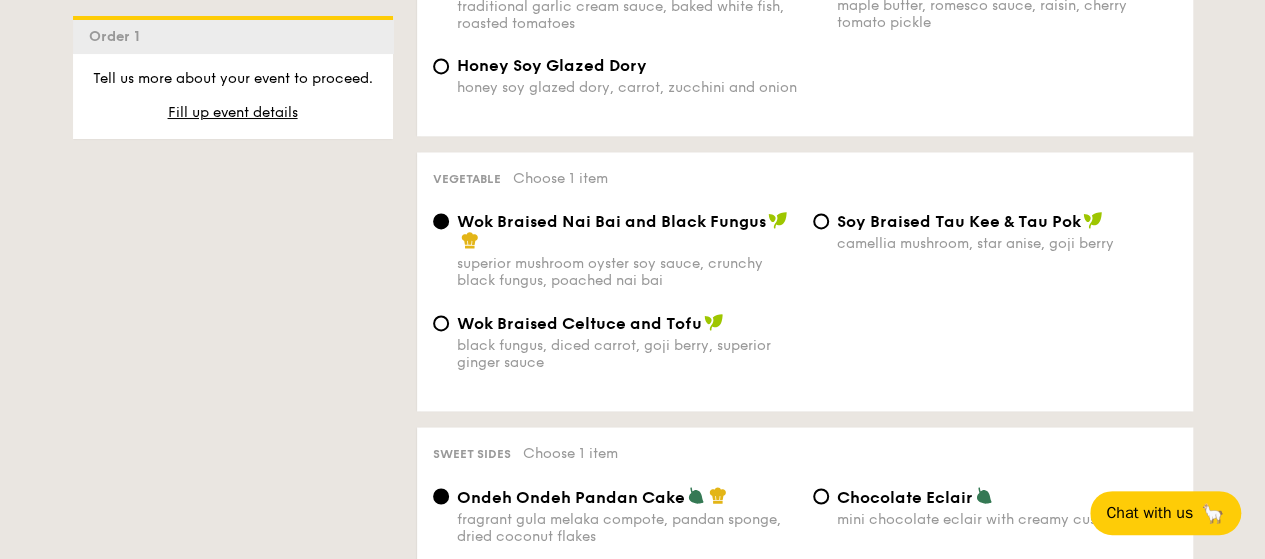 scroll, scrollTop: 1398, scrollLeft: 0, axis: vertical 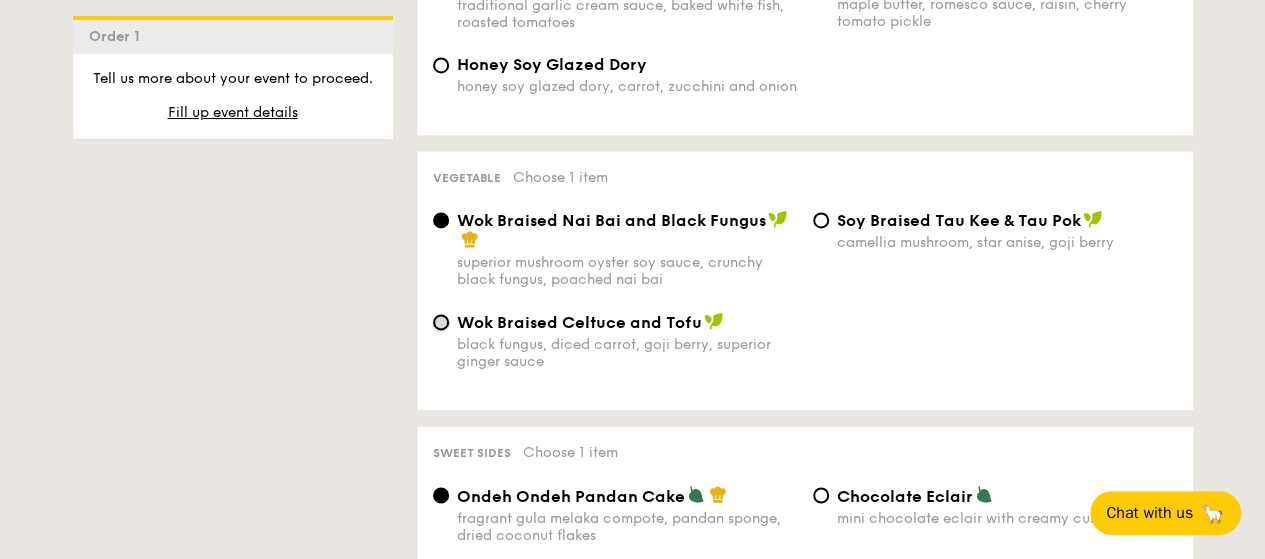 click on "Wok Braised Celtuce and Tofu black fungus, diced carrot, goji berry, superior ginger sauce" at bounding box center (441, 322) 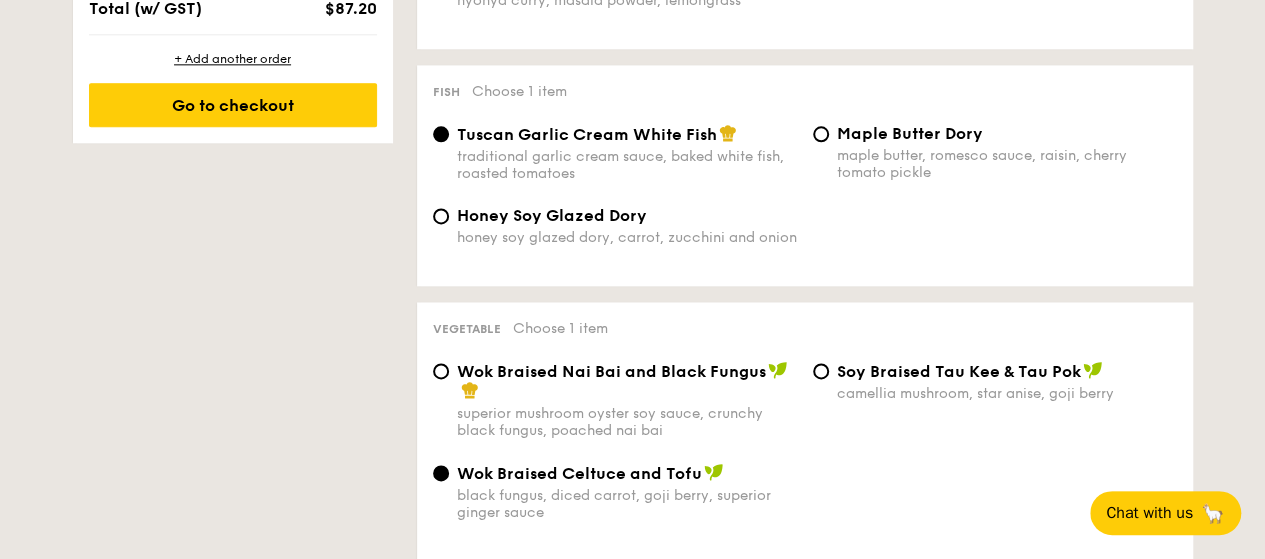 scroll, scrollTop: 1246, scrollLeft: 0, axis: vertical 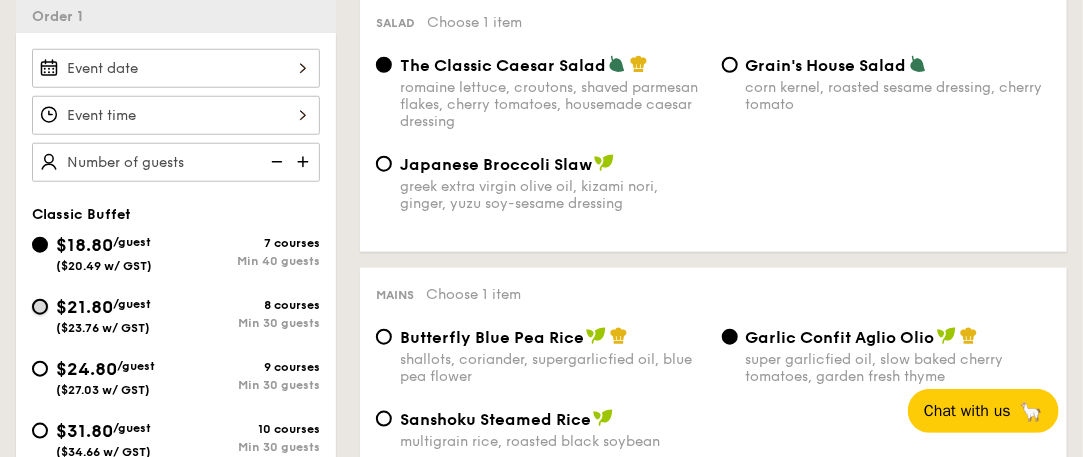click on "$21.80
/guest
($23.76 w/ GST)
8 courses
Min 30 guests" at bounding box center (40, 307) 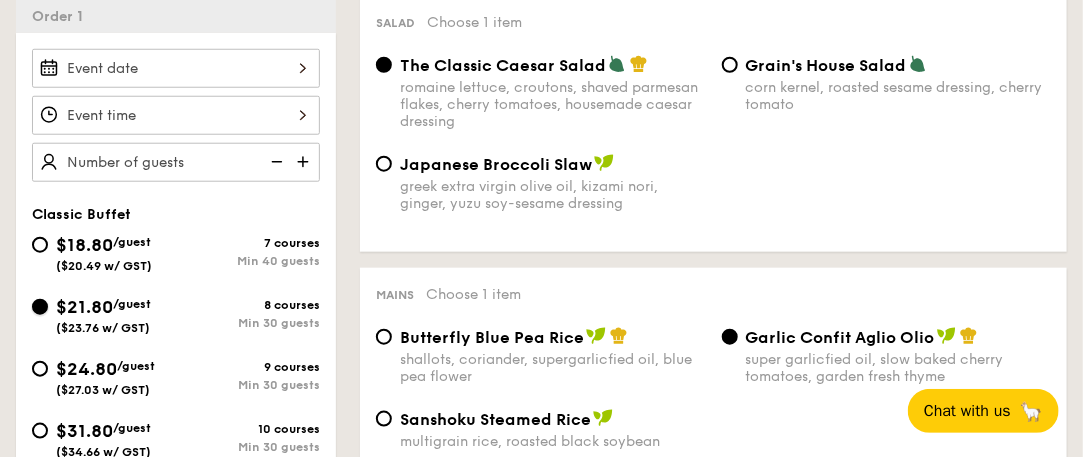 radio on "true" 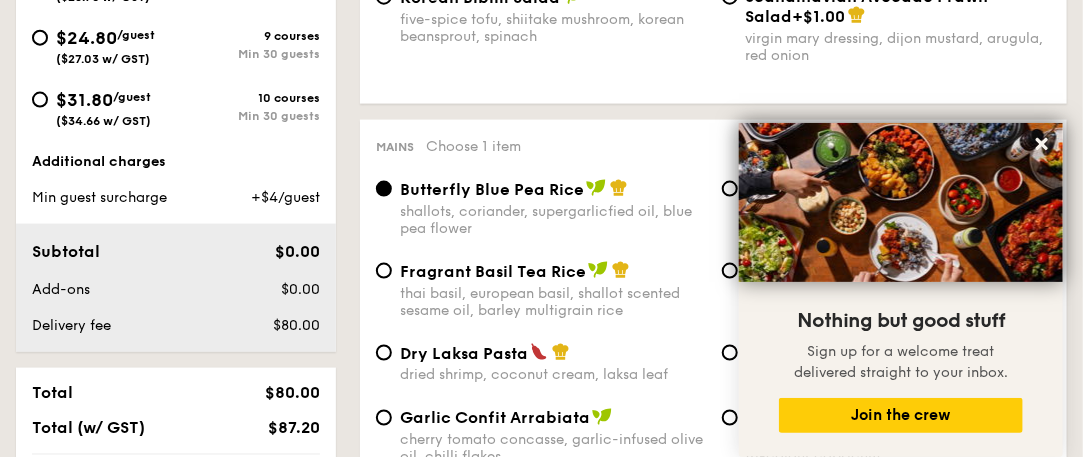 scroll, scrollTop: 900, scrollLeft: 0, axis: vertical 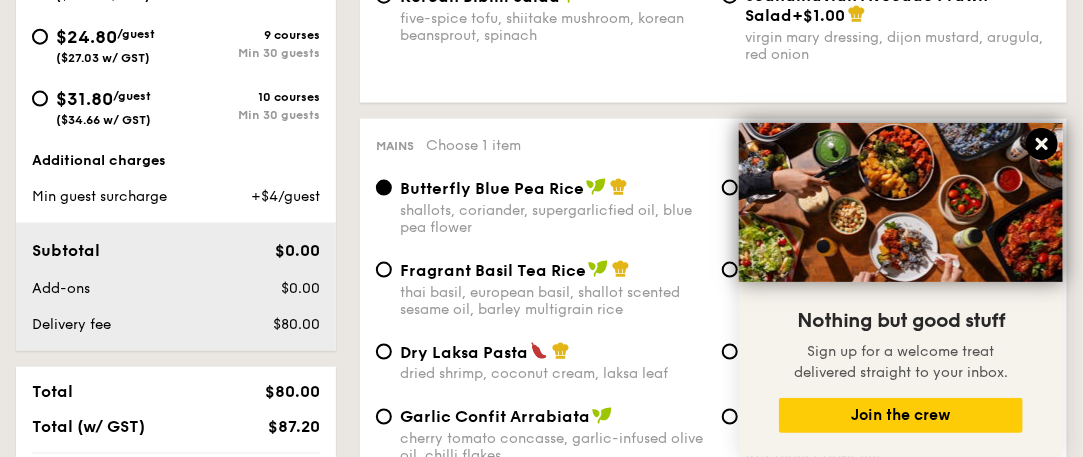 click 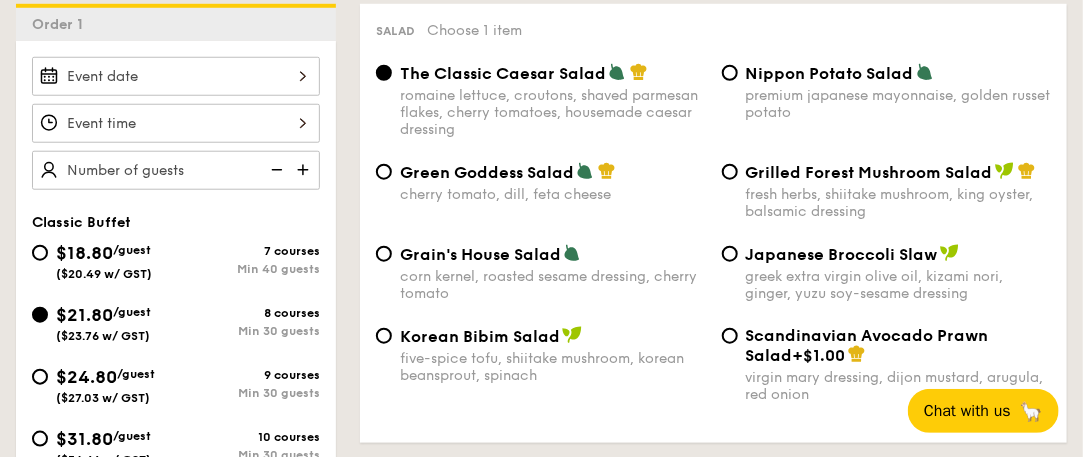 scroll, scrollTop: 561, scrollLeft: 0, axis: vertical 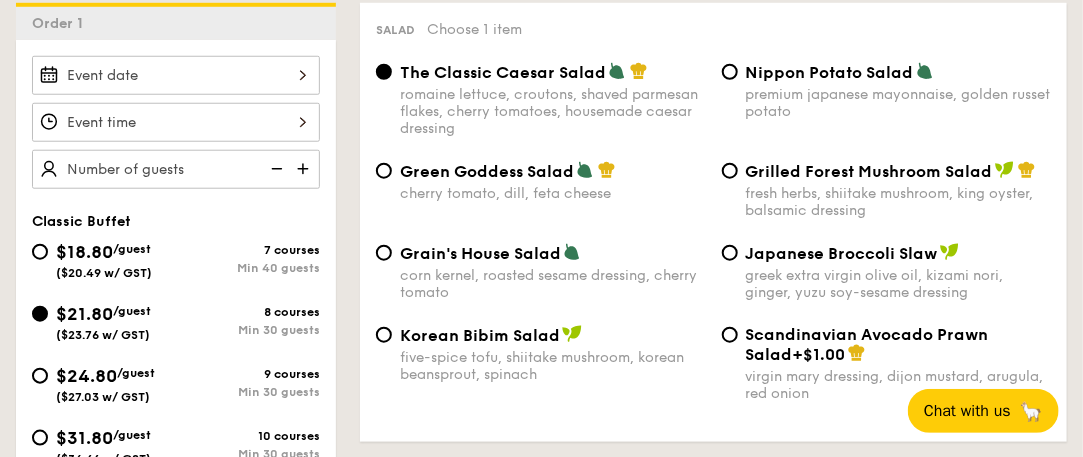 click on "The Classic Caesar Salad romaine lettuce, croutons, shaved parmesan flakes, cherry tomatoes, housemade caesar dressing Nippon Potato Salad premium japanese mayonnaise, golden russet potato" at bounding box center [713, 111] 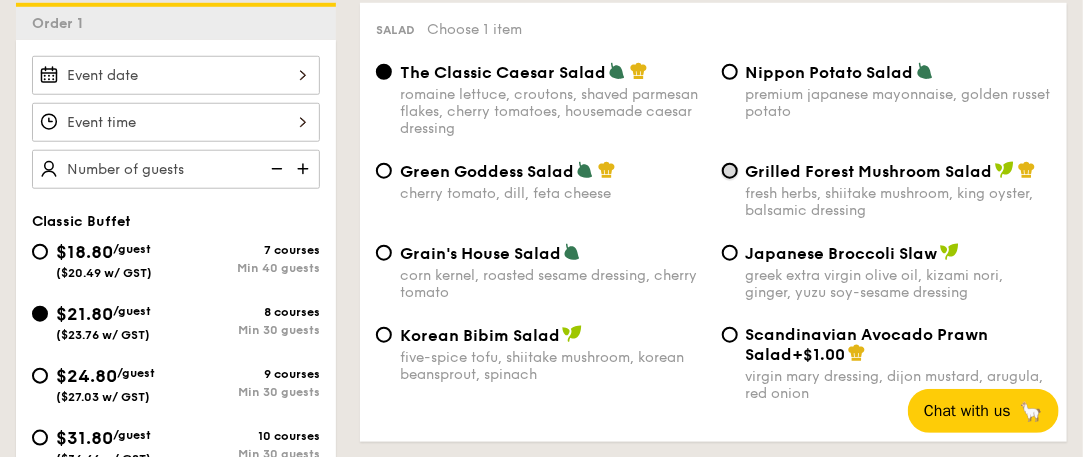 click on "Grilled Forest Mushroom Salad fresh herbs, shiitake mushroom, king oyster, balsamic dressing" at bounding box center [730, 171] 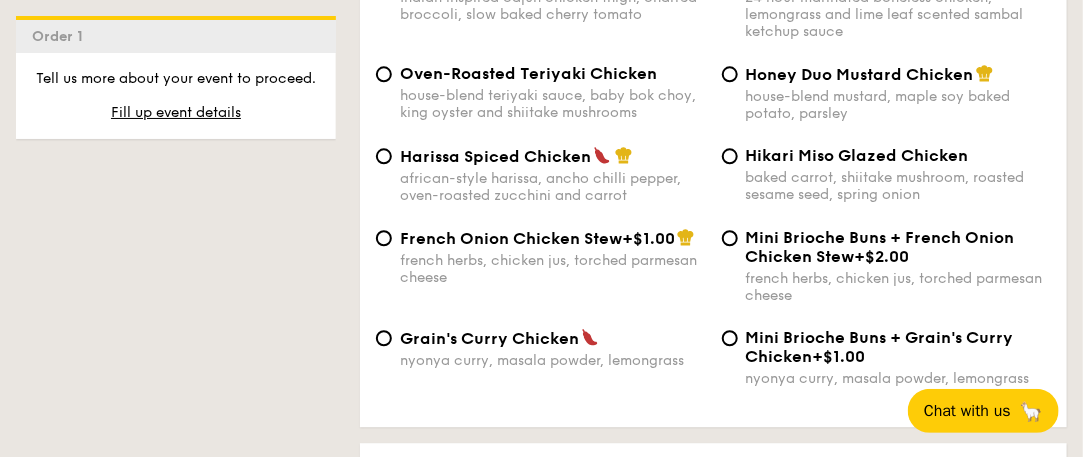 scroll, scrollTop: 1594, scrollLeft: 0, axis: vertical 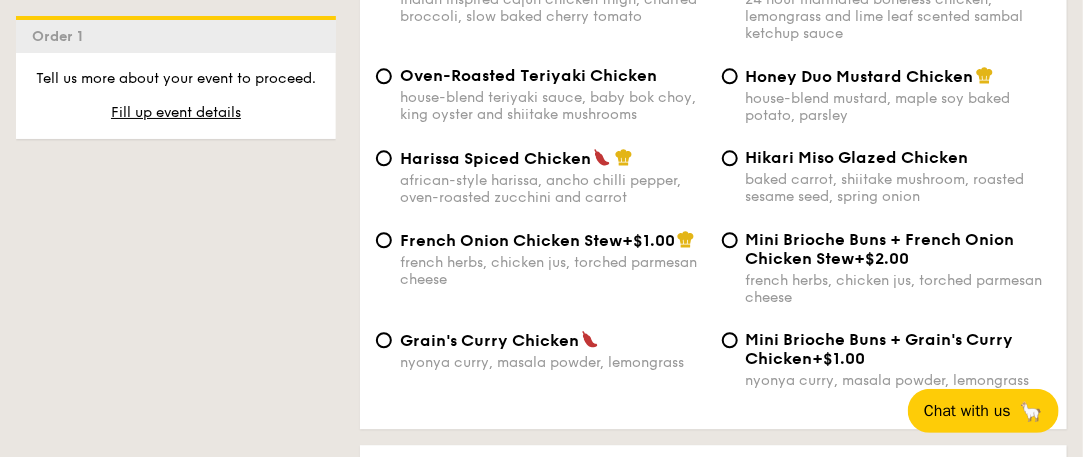 click on "Hikari Miso Glazed Chicken baked carrot, shiitake mushroom, roasted sesame seed, spring onion" at bounding box center (899, 176) 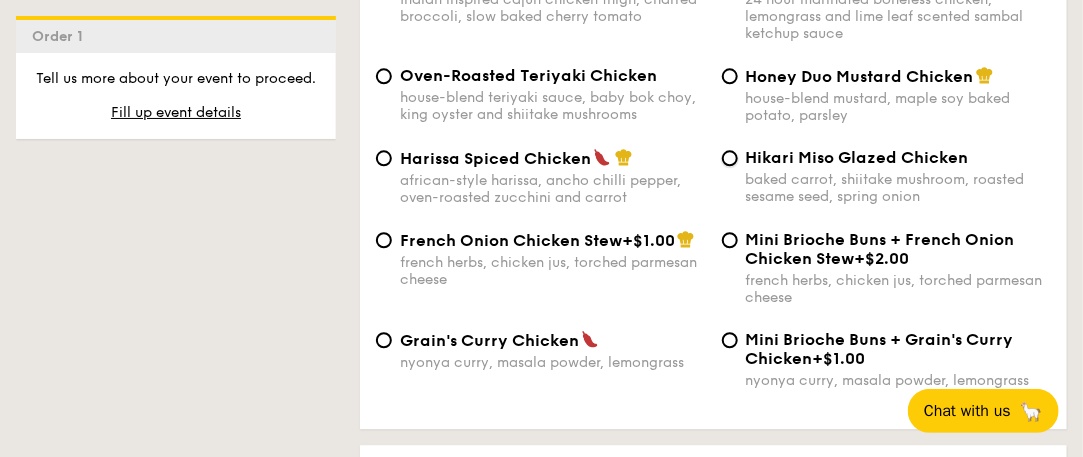 click on "Hikari Miso Glazed Chicken baked carrot, shiitake mushroom, roasted sesame seed, spring onion" at bounding box center [730, 158] 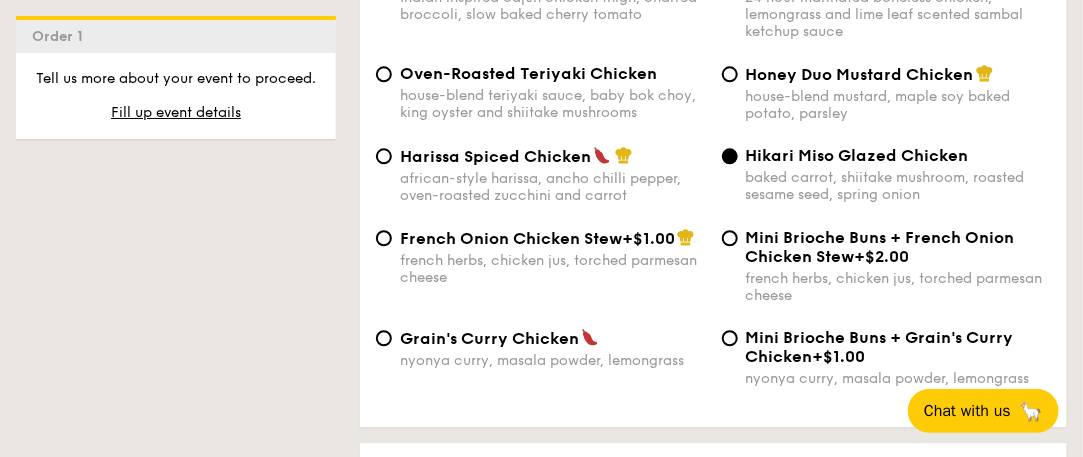 scroll, scrollTop: 1596, scrollLeft: 0, axis: vertical 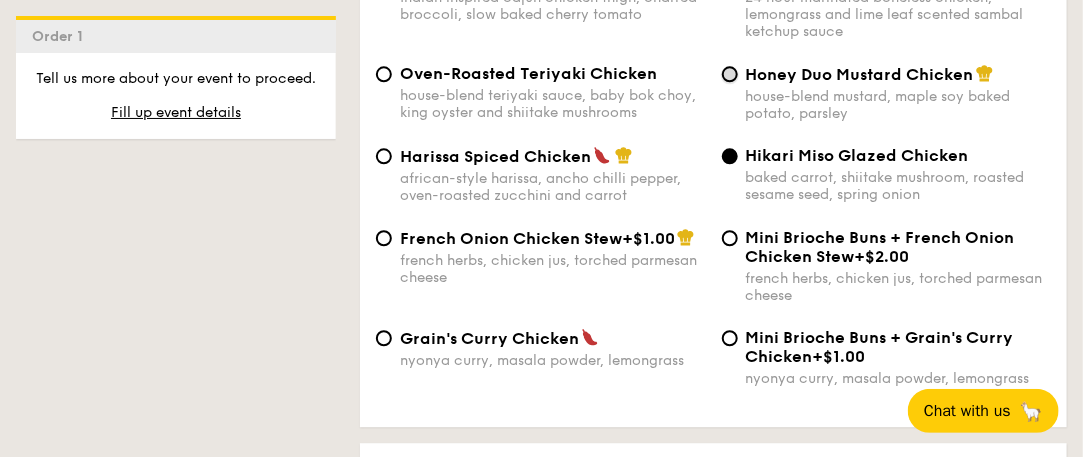 click on "Honey Duo Mustard Chicken house-blend mustard, maple soy baked potato, parsley" at bounding box center [730, 74] 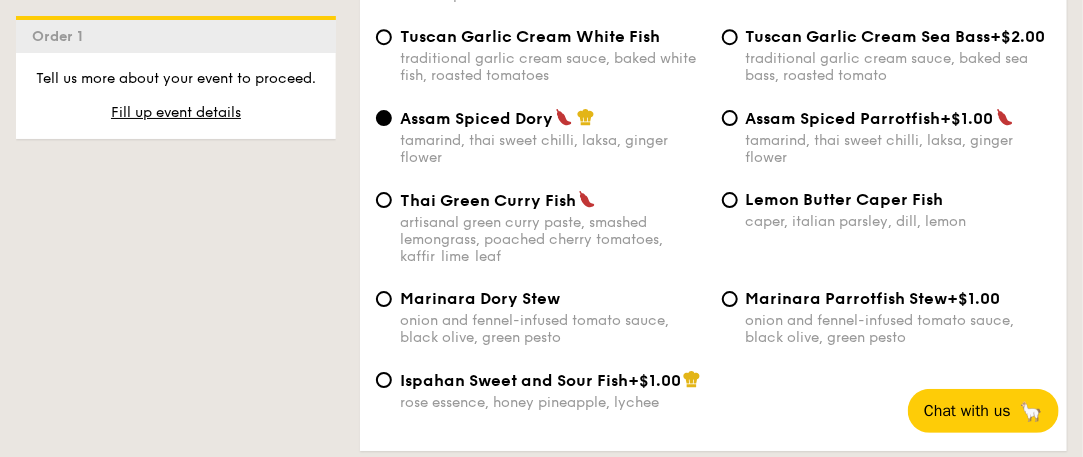 scroll, scrollTop: 2151, scrollLeft: 0, axis: vertical 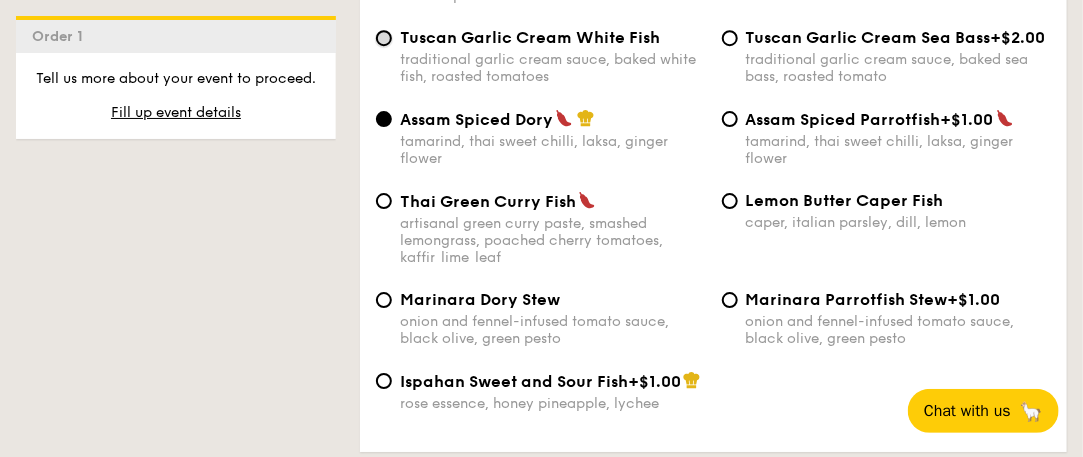 click on "Tuscan Garlic Cream White Fish traditional garlic cream sauce, baked white fish, roasted tomatoes" at bounding box center (384, 38) 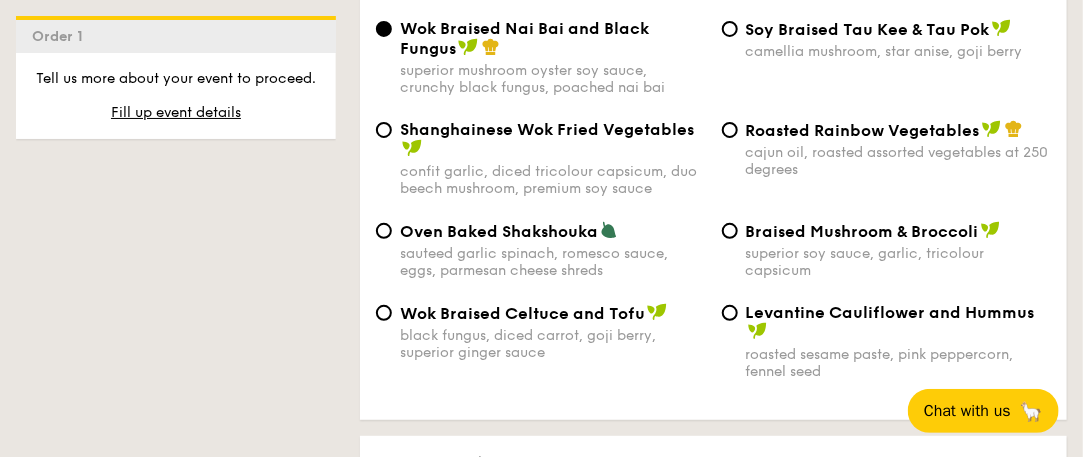 scroll, scrollTop: 2658, scrollLeft: 0, axis: vertical 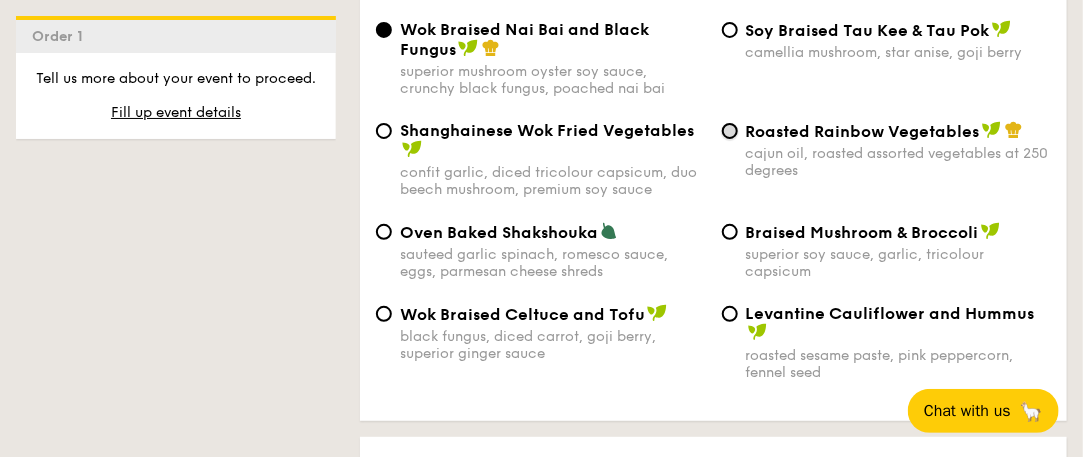 click on "Roasted Rainbow Vegetables cajun oil, roasted assorted vegetables at 250 degrees" at bounding box center (730, 131) 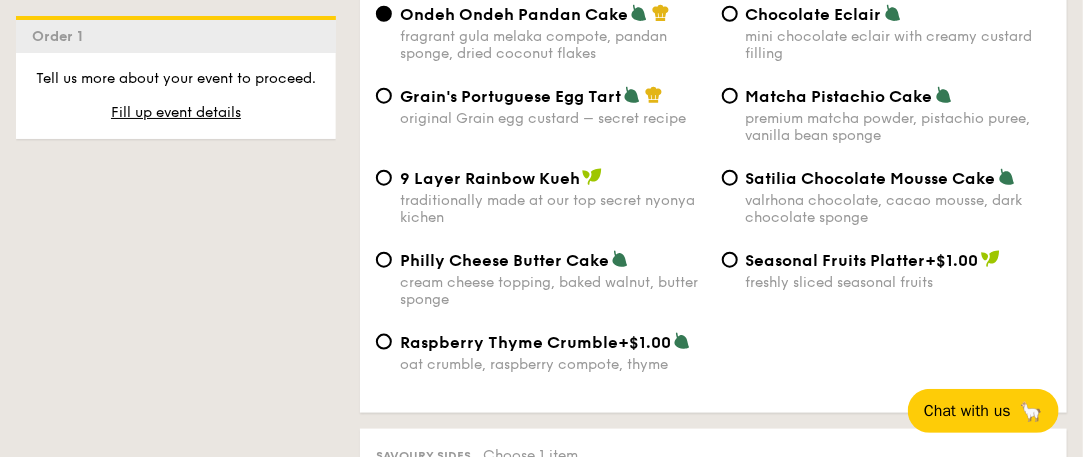 scroll, scrollTop: 3151, scrollLeft: 0, axis: vertical 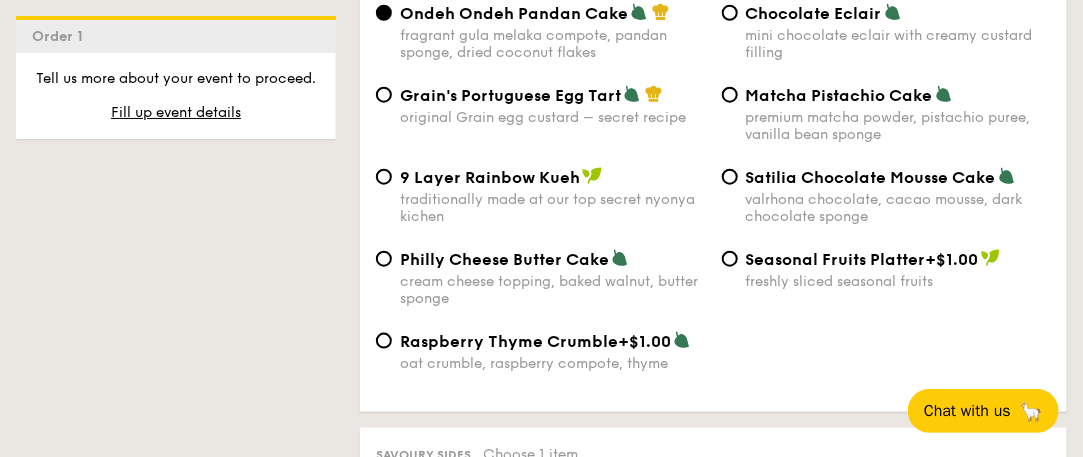 click on "Grain's Portuguese Egg Tart original Grain egg custard – secret recipe" at bounding box center (541, 105) 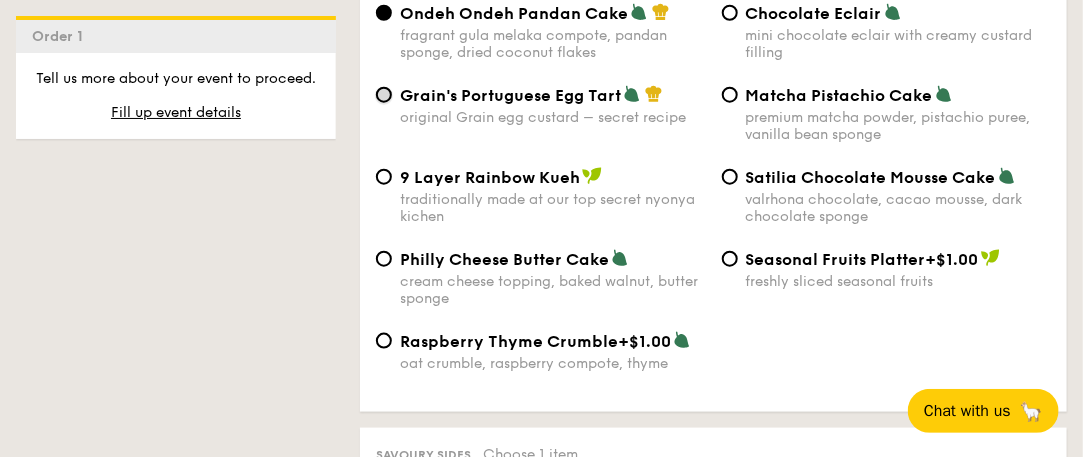 click on "Grain's Portuguese Egg Tart original Grain egg custard – secret recipe" at bounding box center (384, 95) 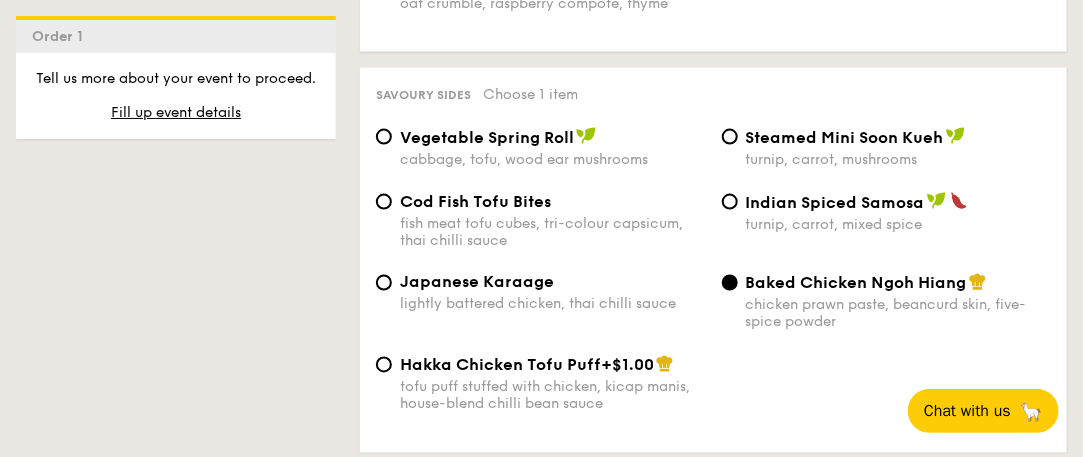 scroll, scrollTop: 3510, scrollLeft: 0, axis: vertical 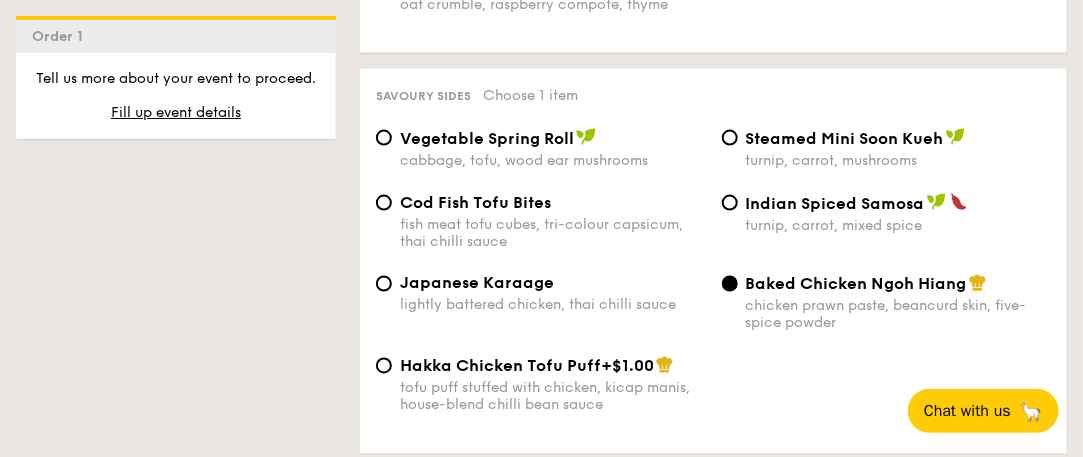 click on "Steamed Mini Soon Kueh" at bounding box center [845, 138] 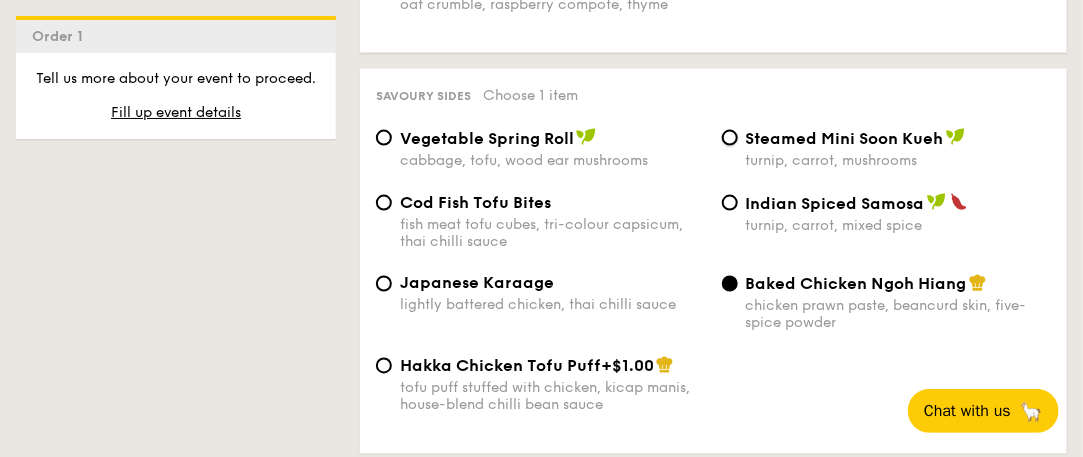 click on "Steamed Mini Soon Kueh turnip, carrot, mushrooms" at bounding box center (730, 138) 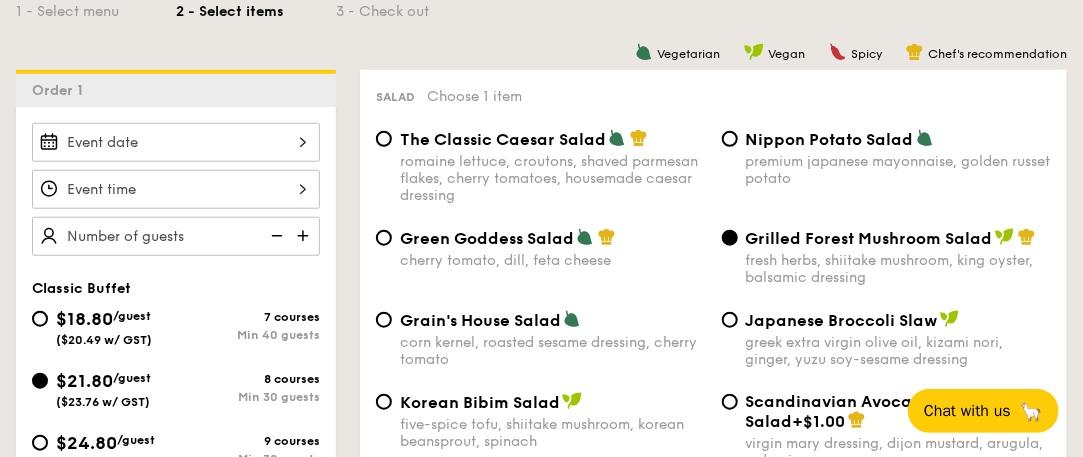 scroll, scrollTop: 494, scrollLeft: 0, axis: vertical 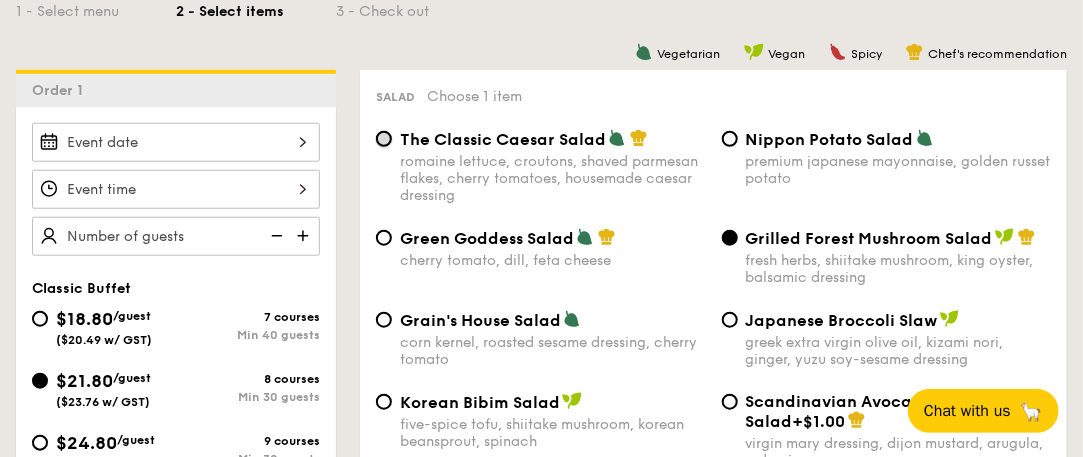 click on "The Classic Caesar Salad romaine lettuce, croutons, shaved parmesan flakes, cherry tomatoes, housemade caesar dressing" at bounding box center [384, 139] 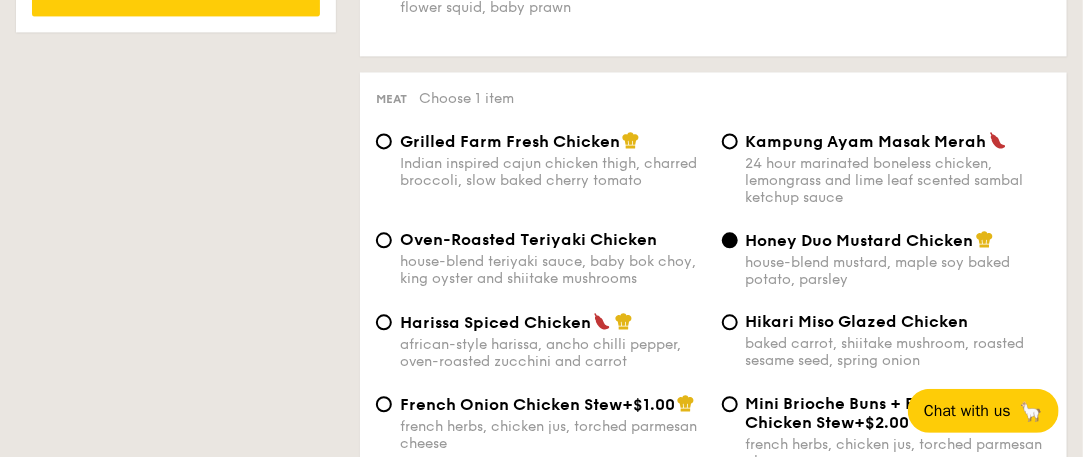 scroll, scrollTop: 1429, scrollLeft: 0, axis: vertical 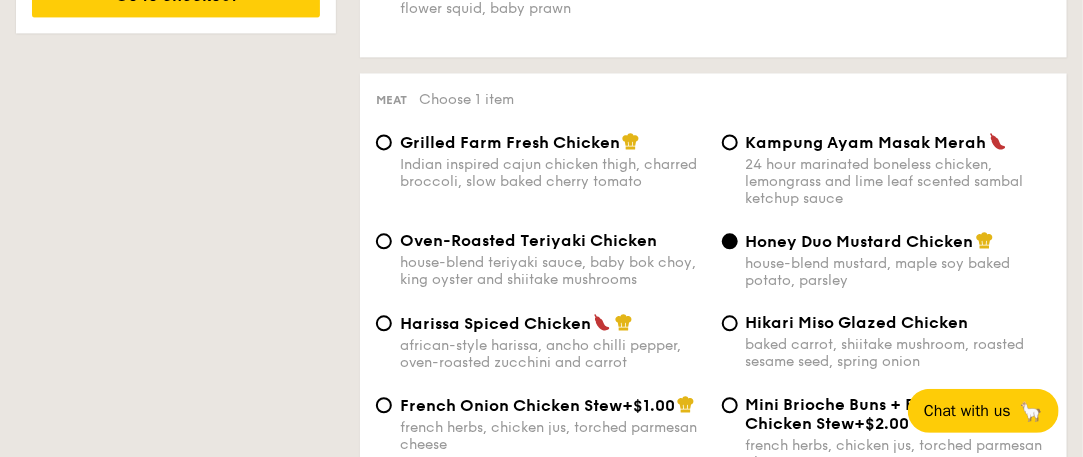 click on "Grilled Farm Fresh Chicken" at bounding box center (510, 142) 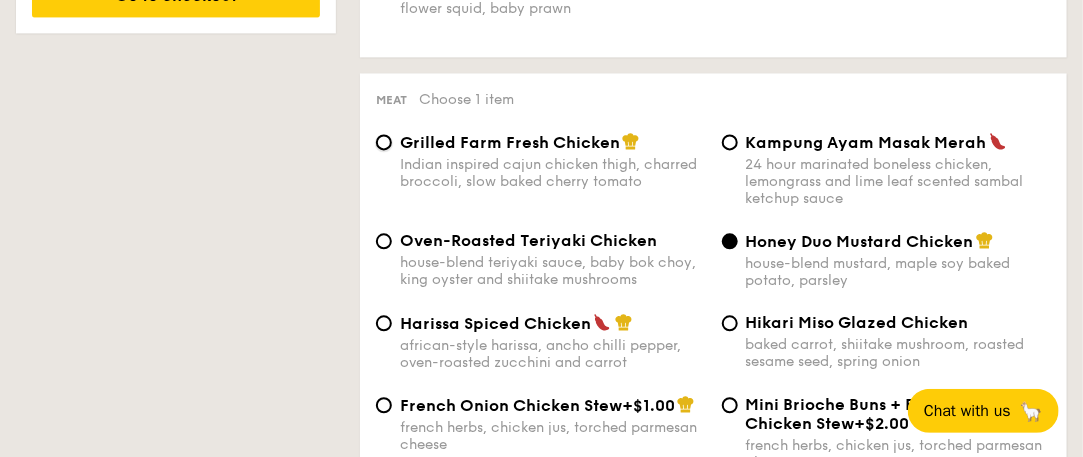 click on "Grilled Farm Fresh Chicken Indian inspired cajun chicken thigh, charred broccoli, slow baked cherry tomato" at bounding box center [384, 142] 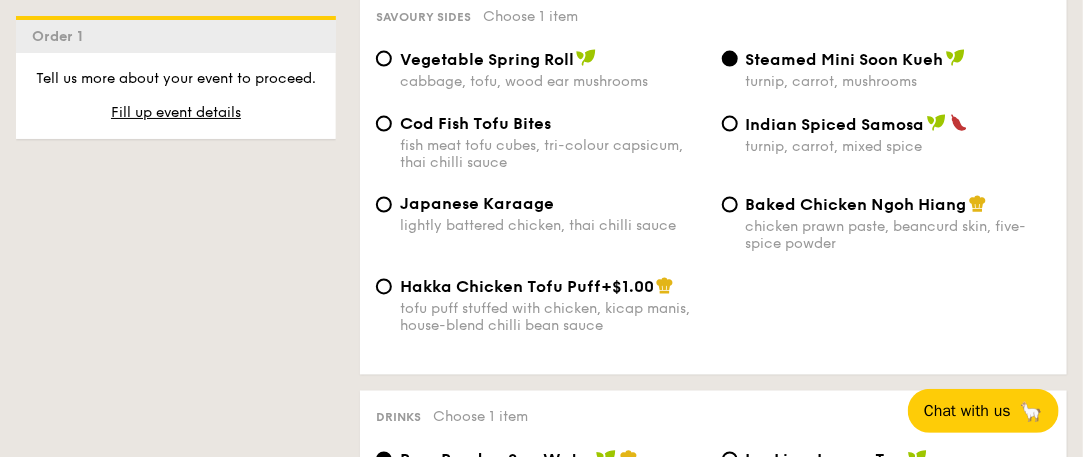 scroll, scrollTop: 3590, scrollLeft: 0, axis: vertical 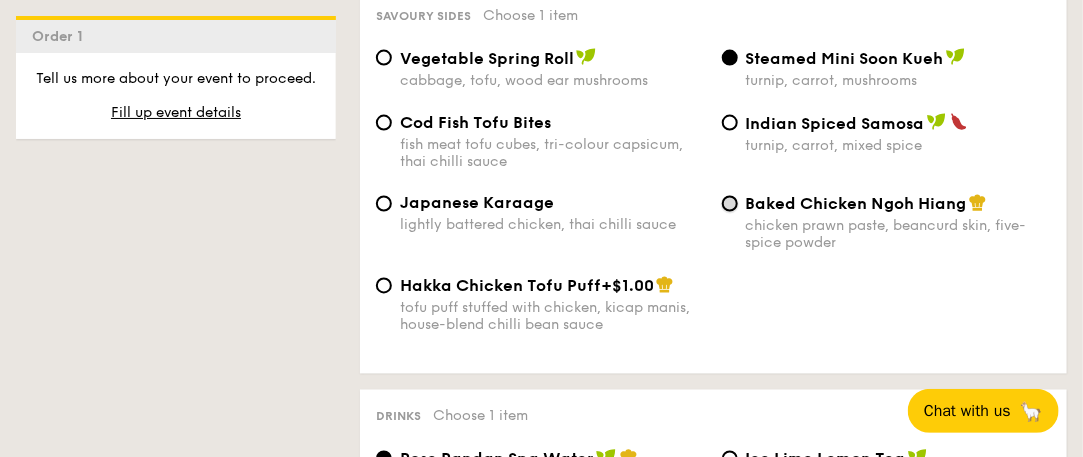 click on "Baked Chicken Ngoh Hiang chicken prawn paste, beancurd skin, five-spice powder" at bounding box center [730, 204] 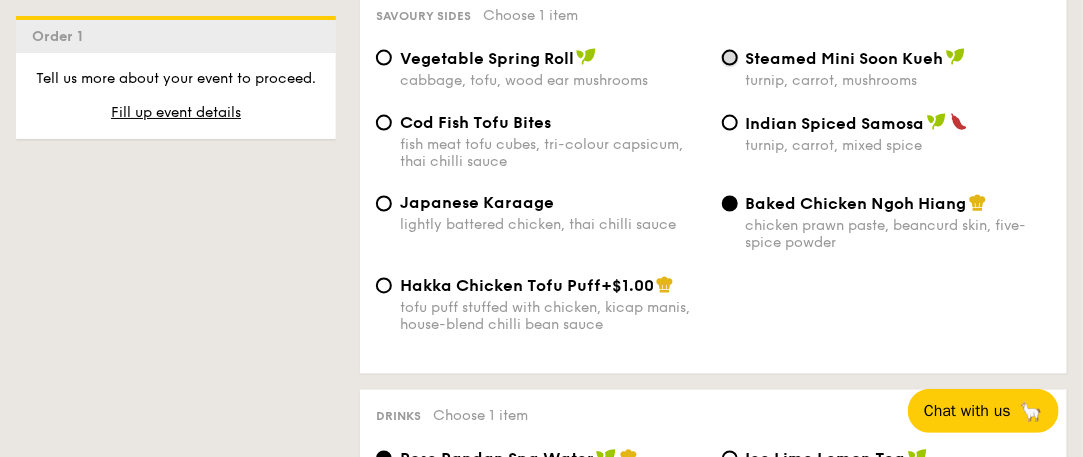 click on "Steamed Mini Soon Kueh turnip, carrot, mushrooms" at bounding box center (730, 58) 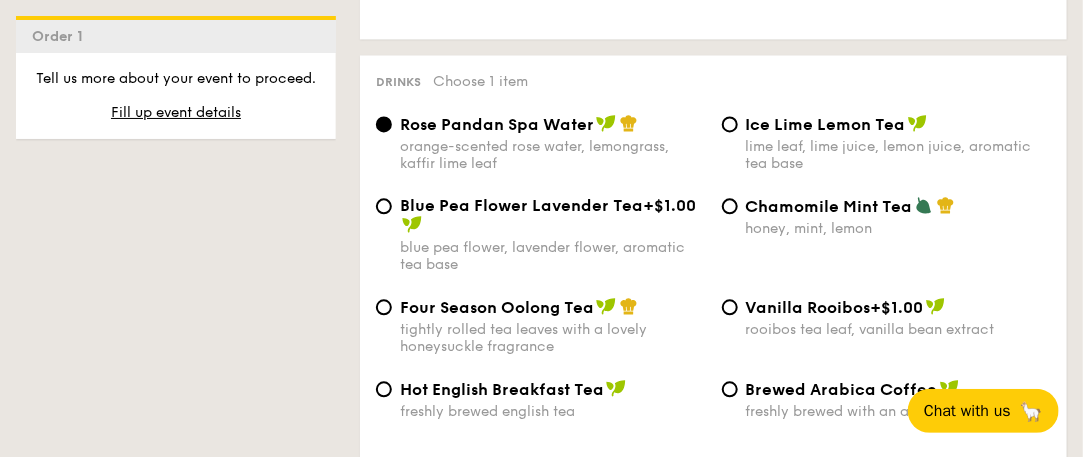 scroll, scrollTop: 3923, scrollLeft: 0, axis: vertical 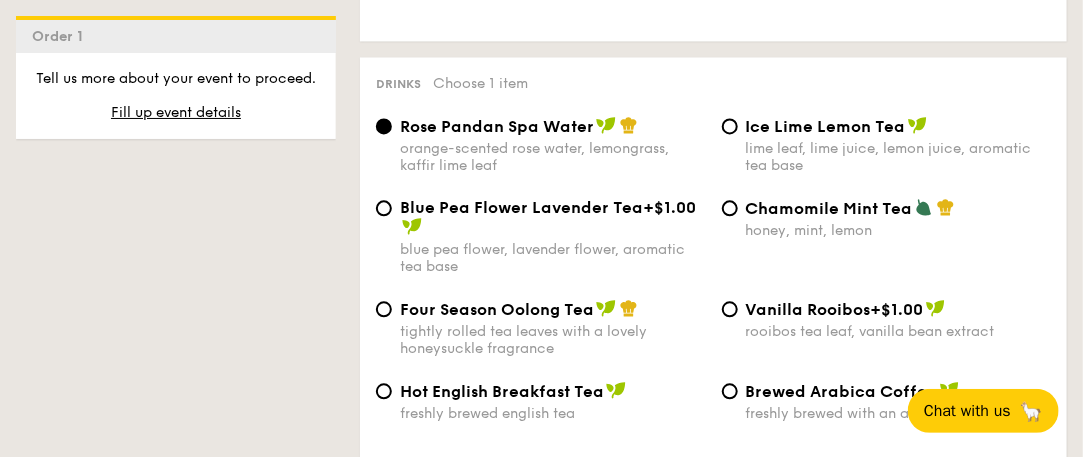 click on "Four Season Oolong Tea" at bounding box center [497, 309] 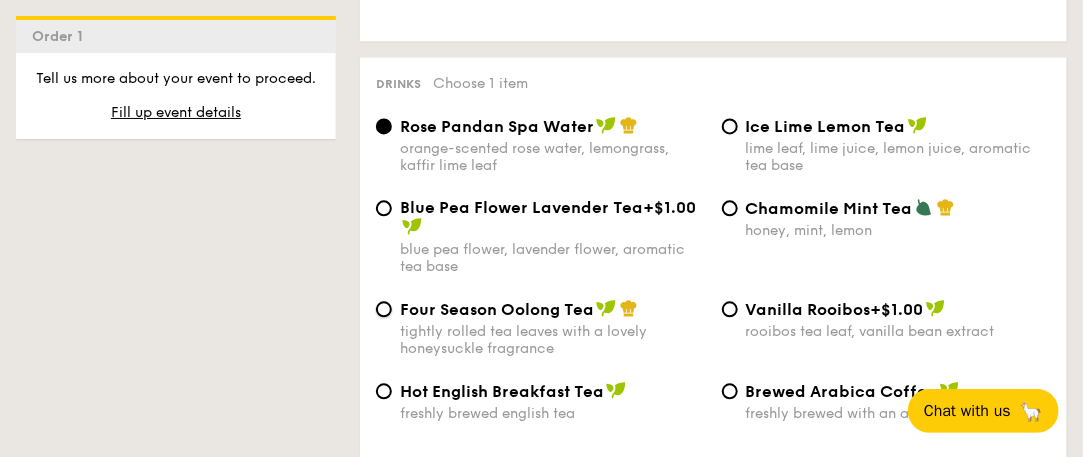 click on "Four Season Oolong Tea tightly rolled tea leaves with a lovely honeysuckle fragrance" at bounding box center (384, 309) 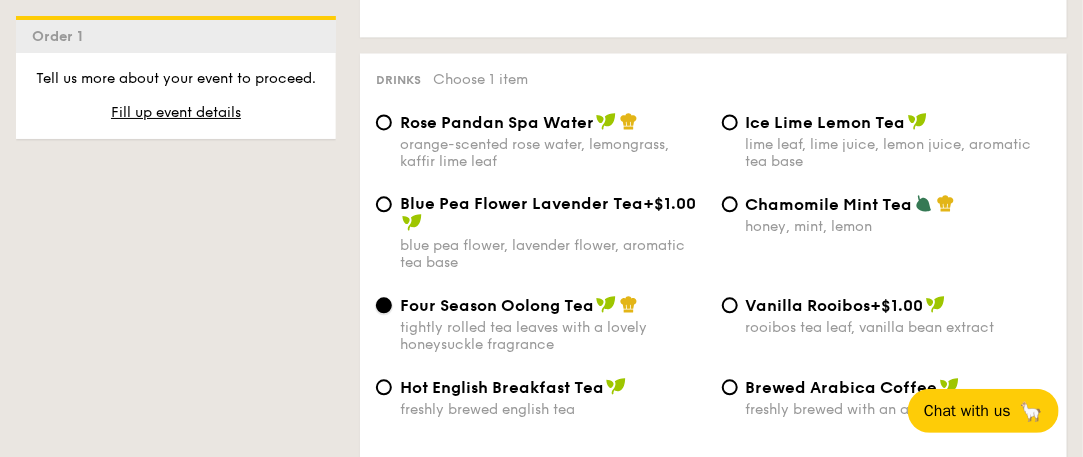 scroll, scrollTop: 3923, scrollLeft: 0, axis: vertical 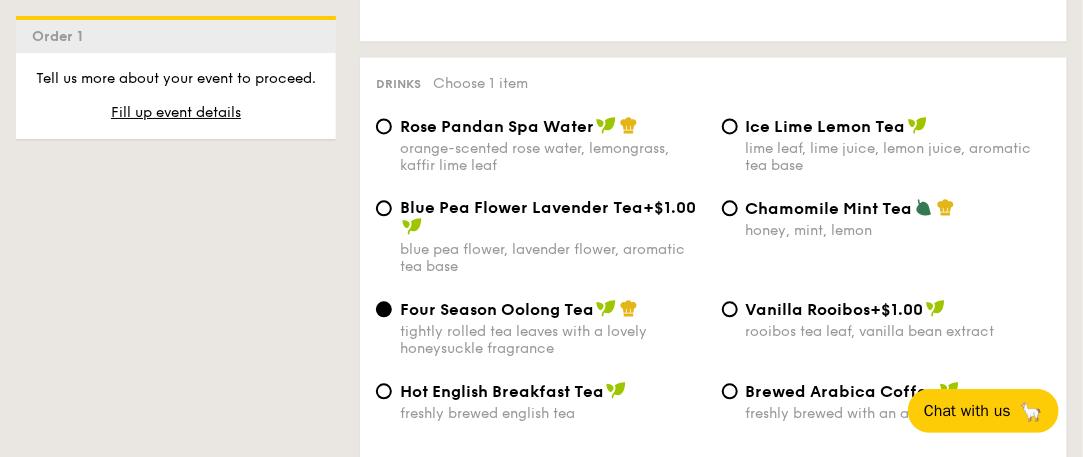 click on "Ice Lime Lemon Tea" at bounding box center [826, 126] 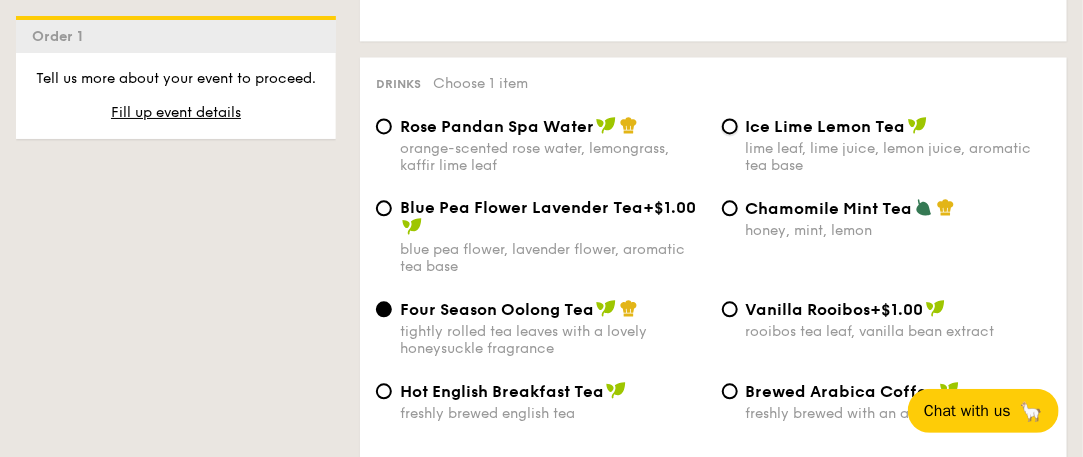 click on "Ice Lime Lemon Tea lime leaf, lime juice, lemon juice, aromatic tea base" at bounding box center [730, 126] 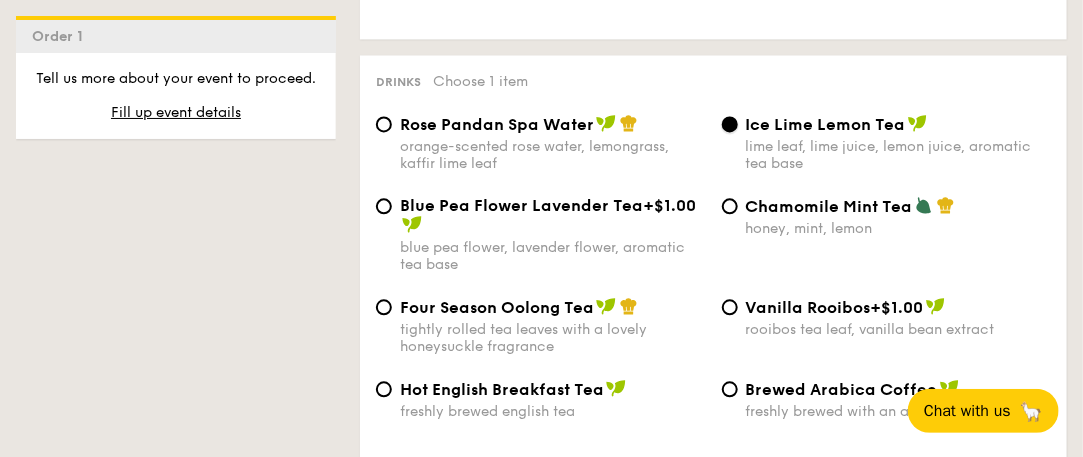 scroll, scrollTop: 3923, scrollLeft: 0, axis: vertical 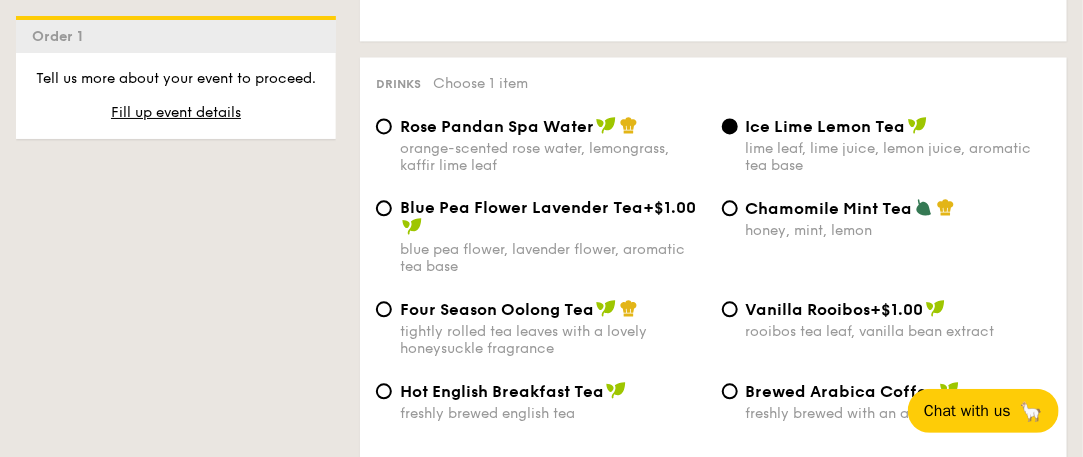 click on "Blue Pea Flower Lavender Tea
+$1.00
blue pea flower, lavender flower, aromatic tea base" at bounding box center (541, 236) 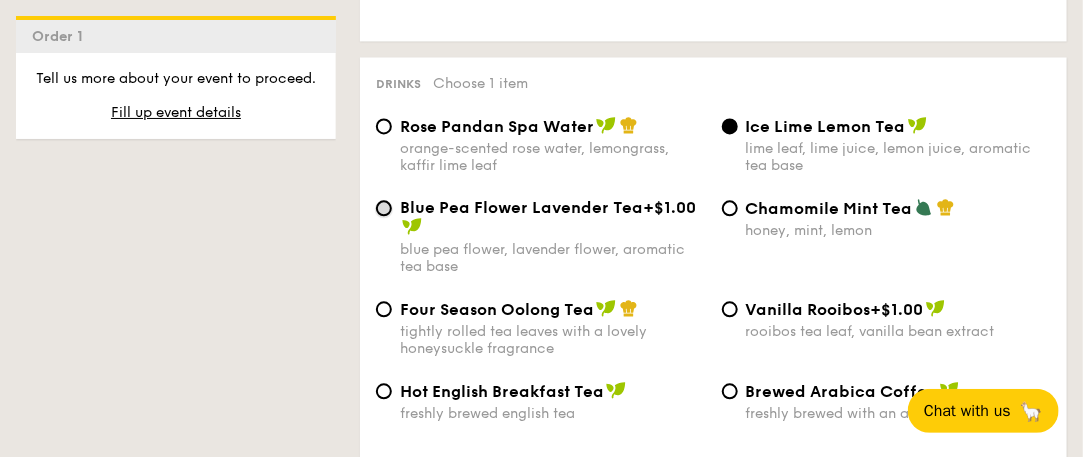 click on "Blue Pea Flower Lavender Tea
+$1.00
blue pea flower, lavender flower, aromatic tea base" at bounding box center [384, 208] 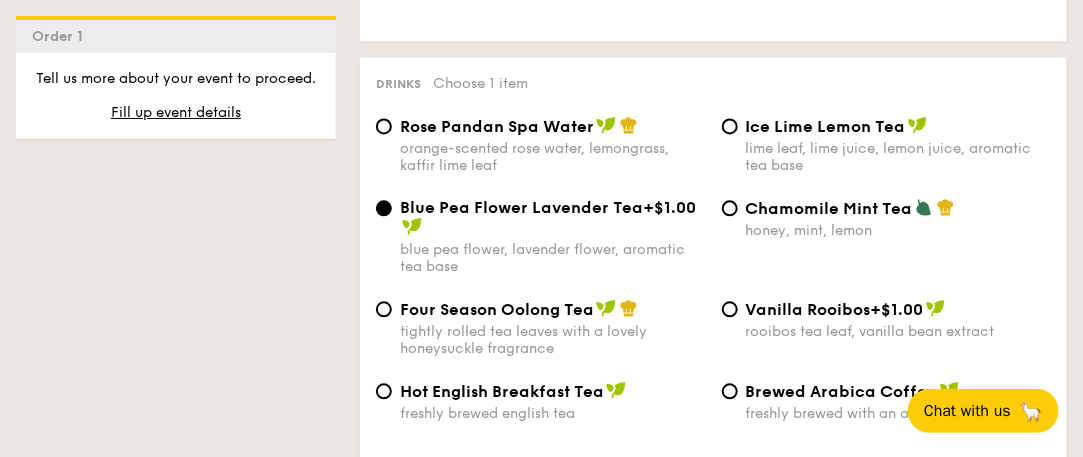 click on "Ice Lime Lemon Tea lime leaf, lime juice, lemon juice, aromatic tea base" at bounding box center [887, 145] 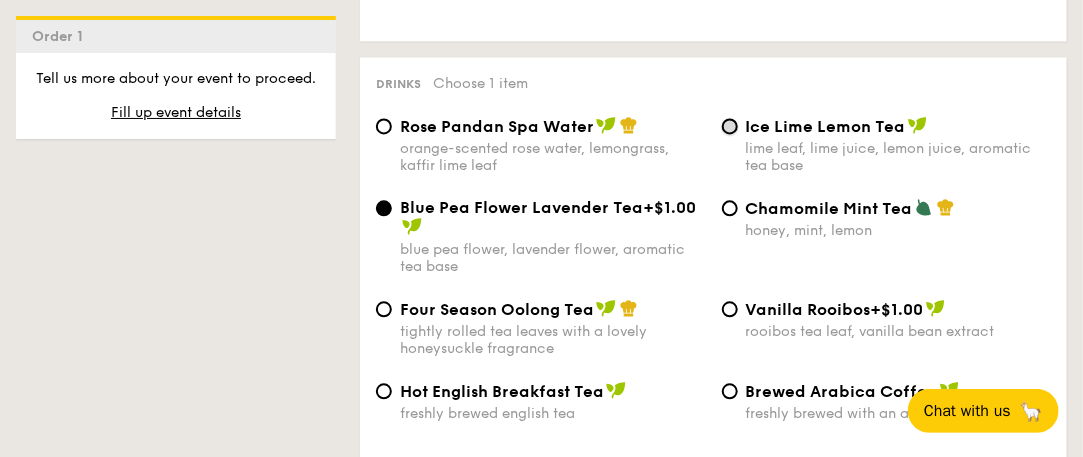 click on "Ice Lime Lemon Tea lime leaf, lime juice, lemon juice, aromatic tea base" at bounding box center (730, 126) 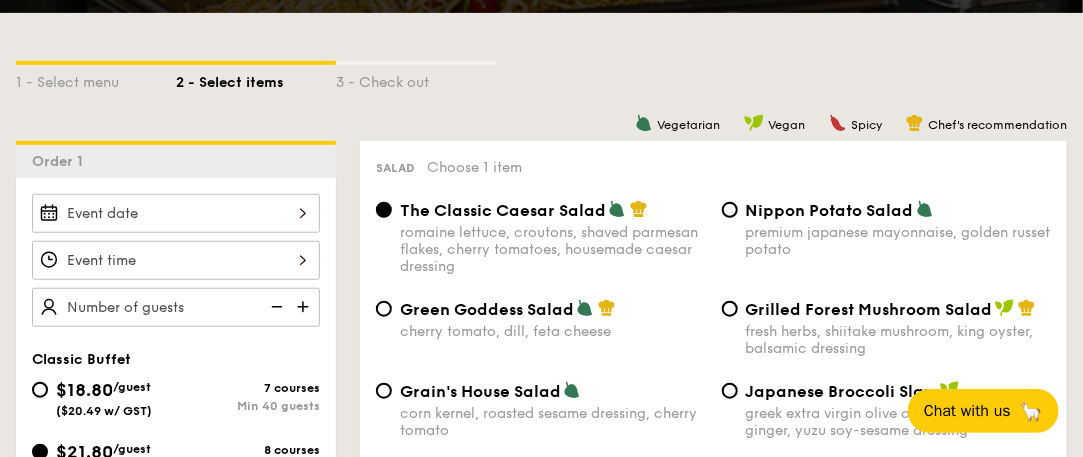 scroll, scrollTop: 422, scrollLeft: 0, axis: vertical 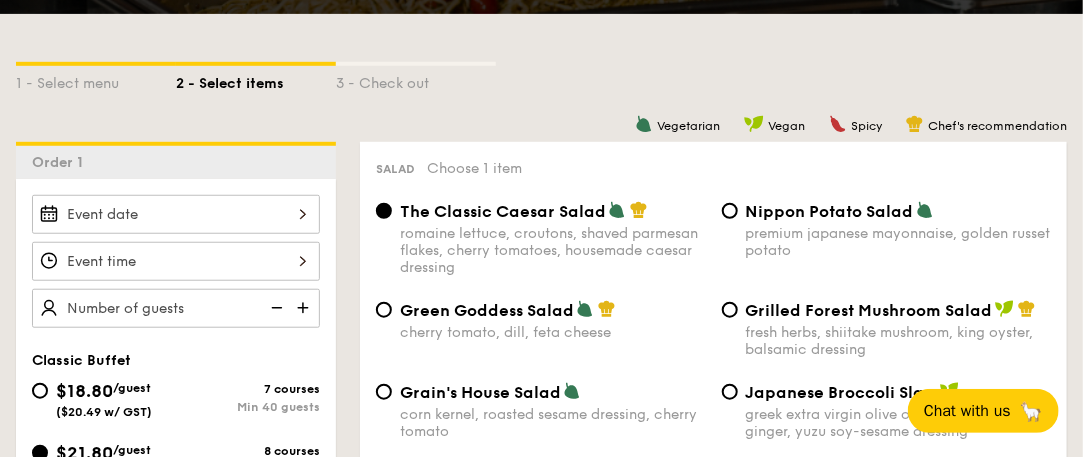 click at bounding box center [305, 308] 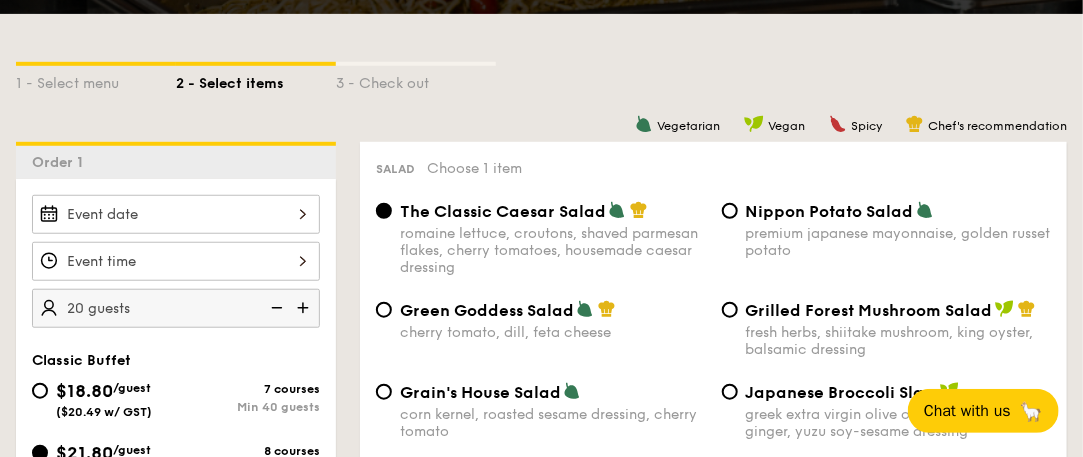 click at bounding box center [305, 308] 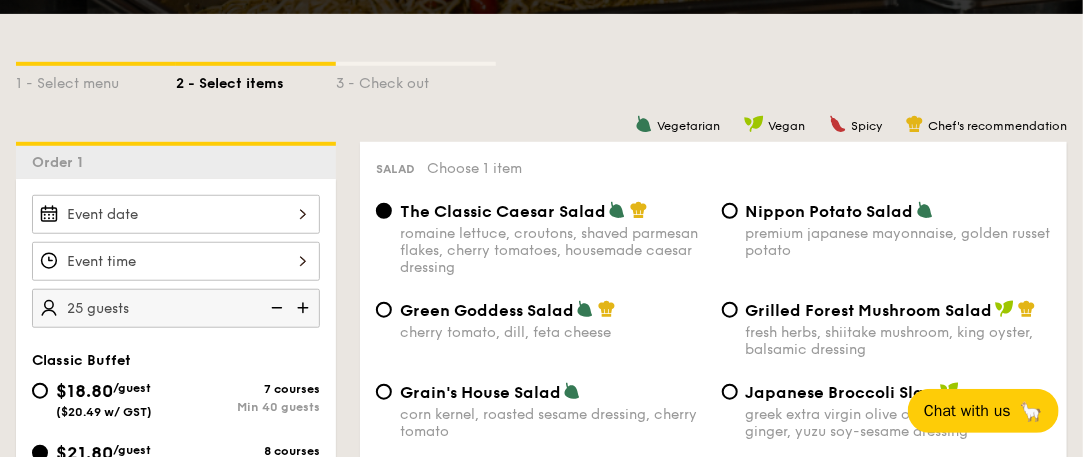 click at bounding box center [305, 308] 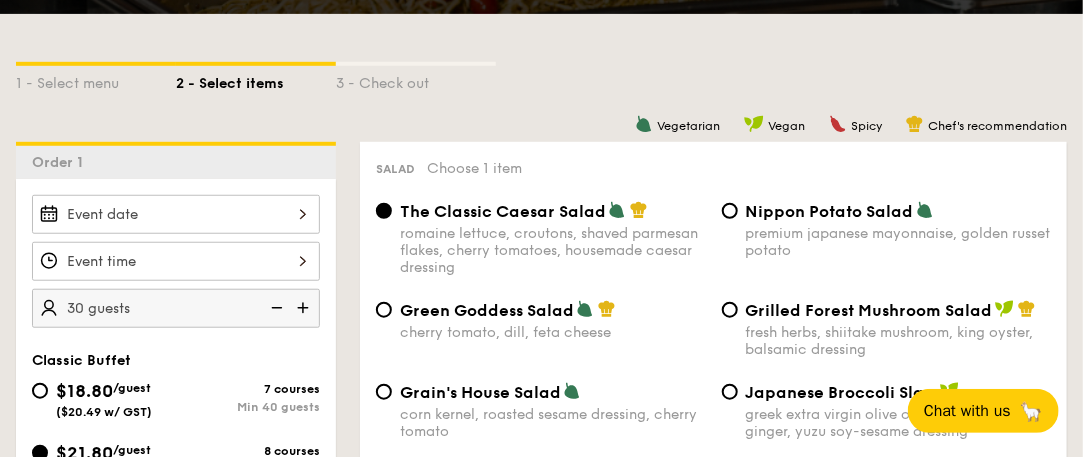 click at bounding box center [305, 308] 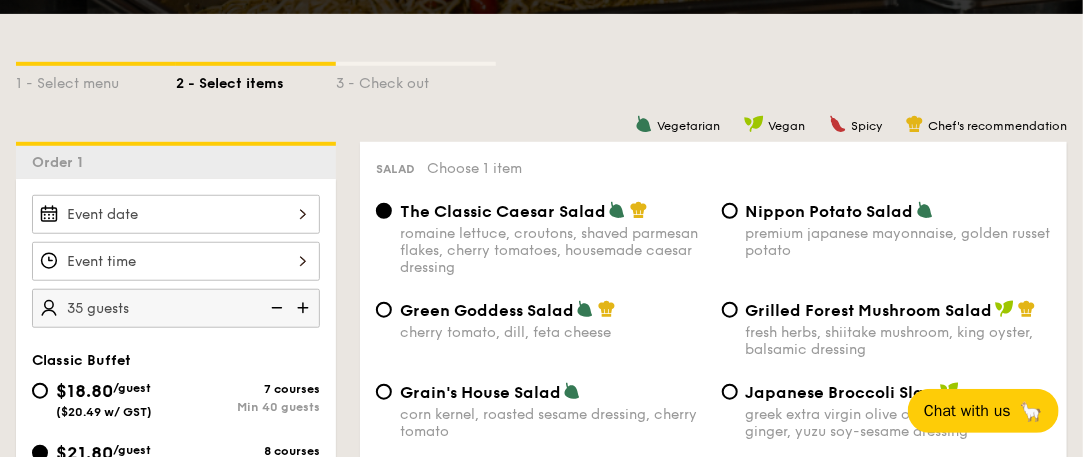 click at bounding box center (176, 214) 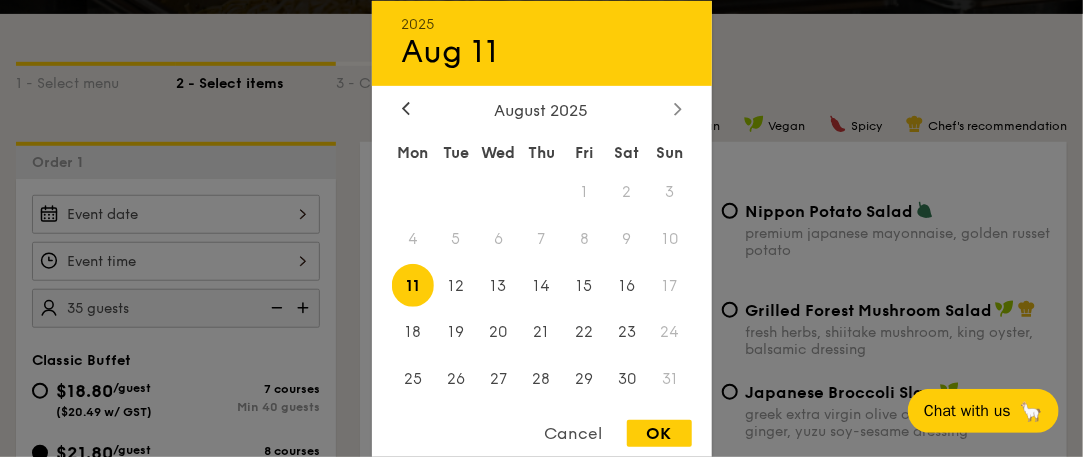 click 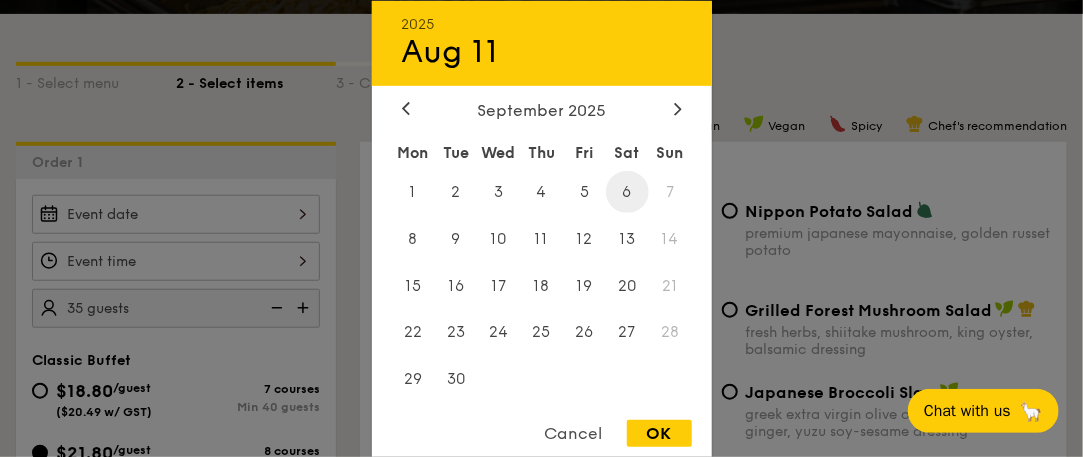 click on "6" at bounding box center [627, 191] 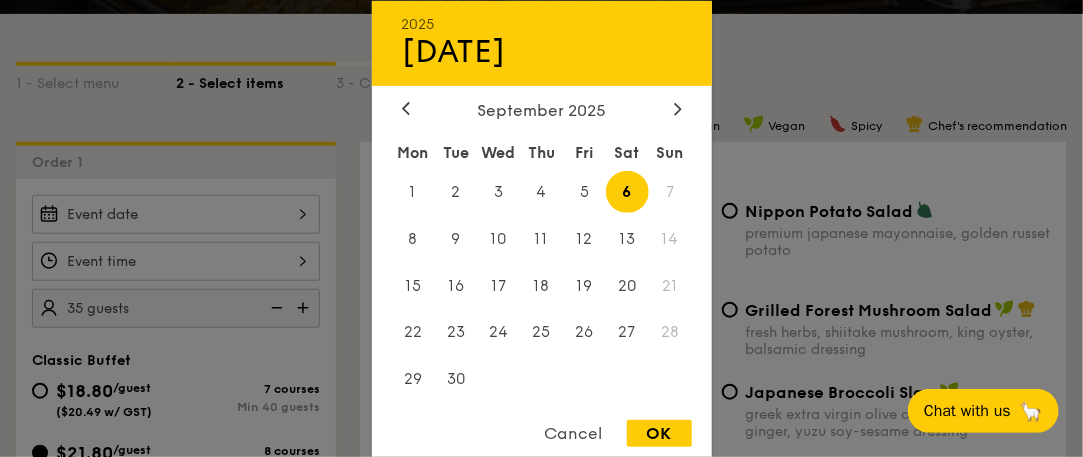 click on "OK" at bounding box center (659, 433) 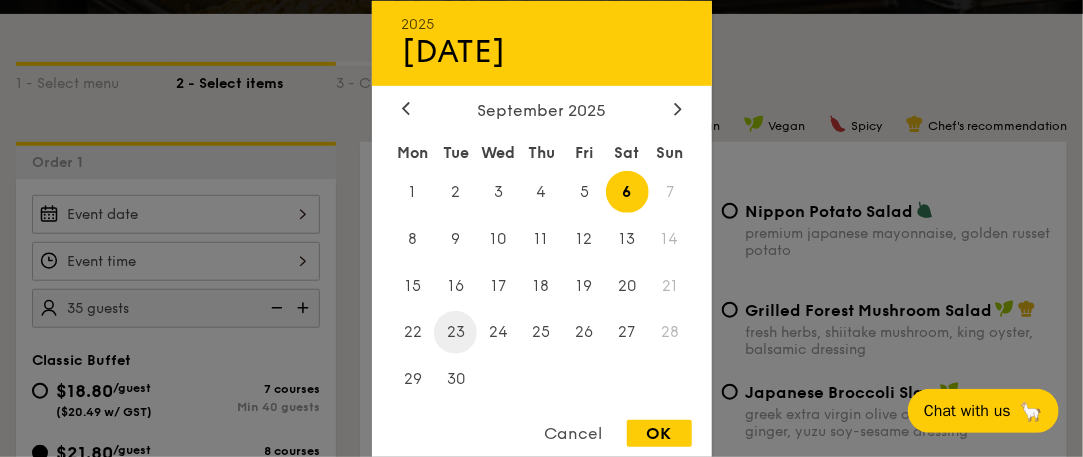 type on "[DATE]" 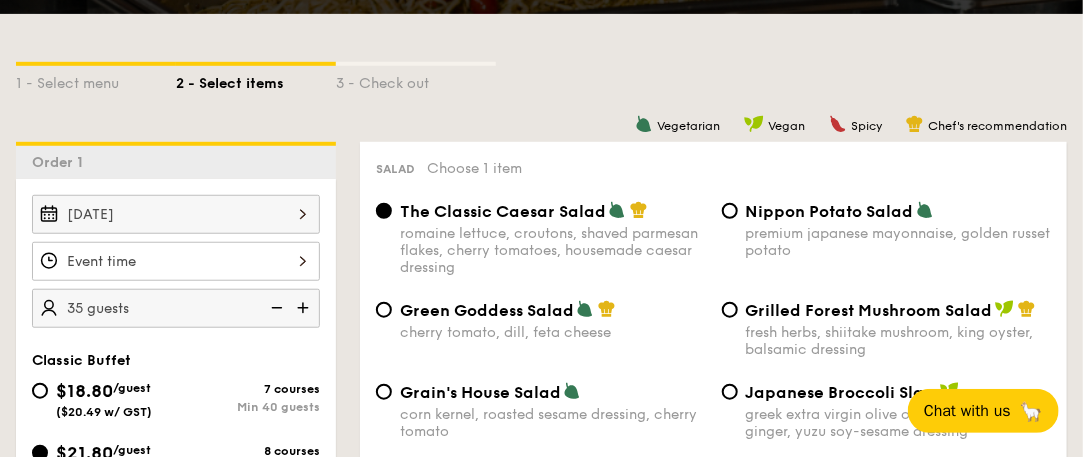 click at bounding box center [176, 261] 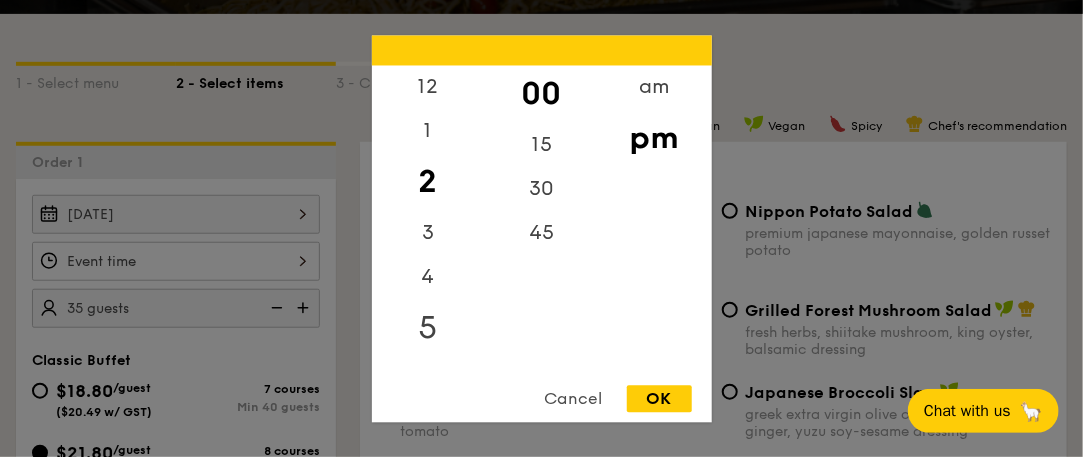click on "5" at bounding box center (428, 328) 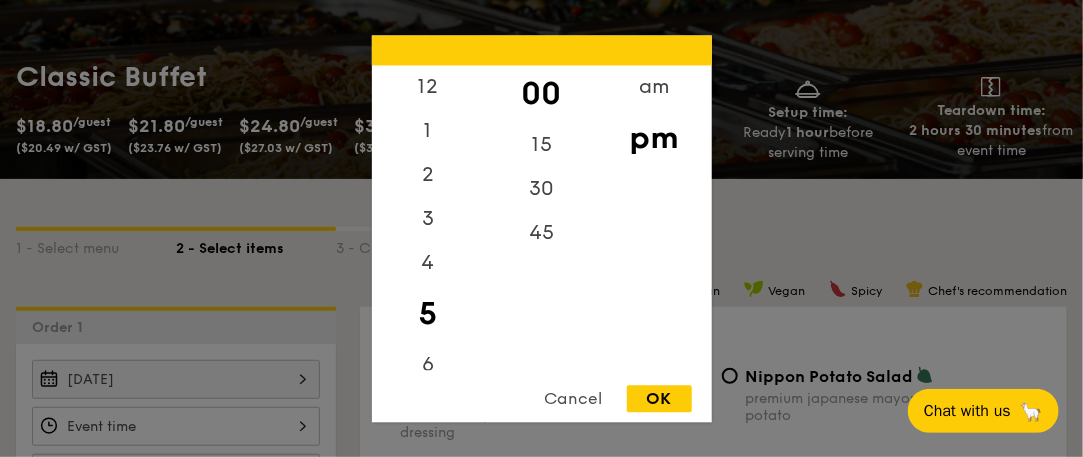 scroll, scrollTop: 257, scrollLeft: 0, axis: vertical 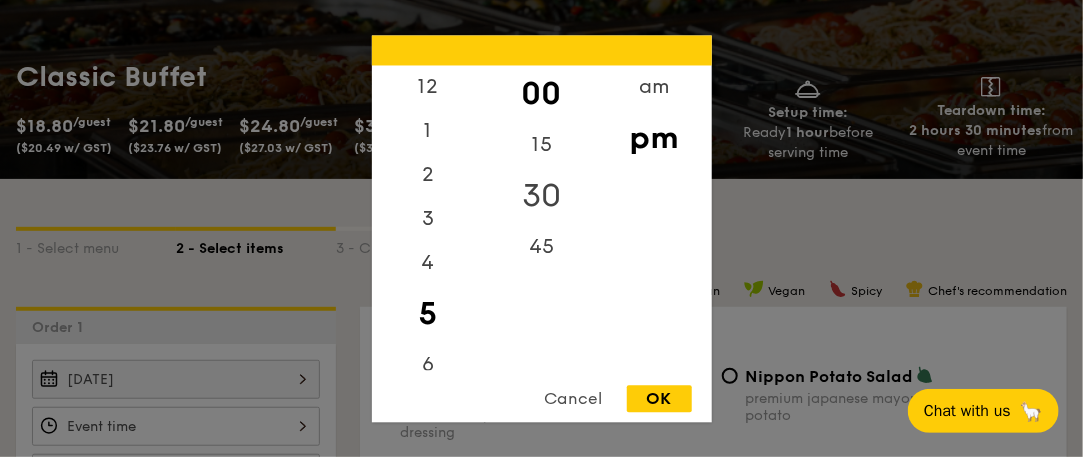 click on "30" at bounding box center (541, 196) 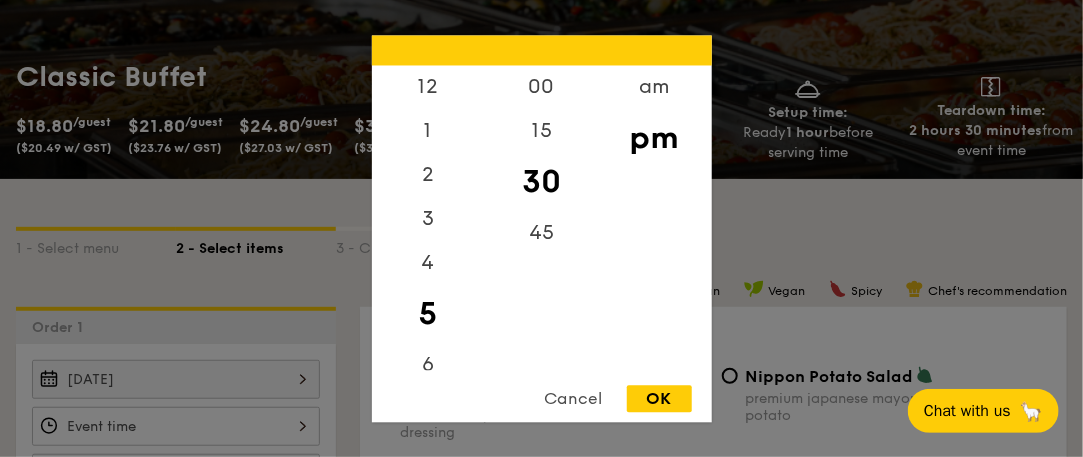 click on "OK" at bounding box center [659, 398] 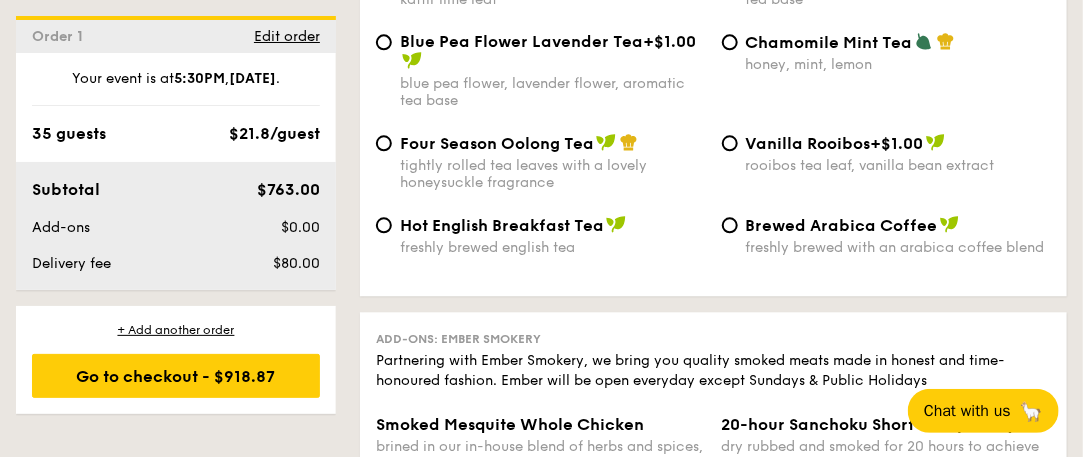 scroll, scrollTop: 4089, scrollLeft: 0, axis: vertical 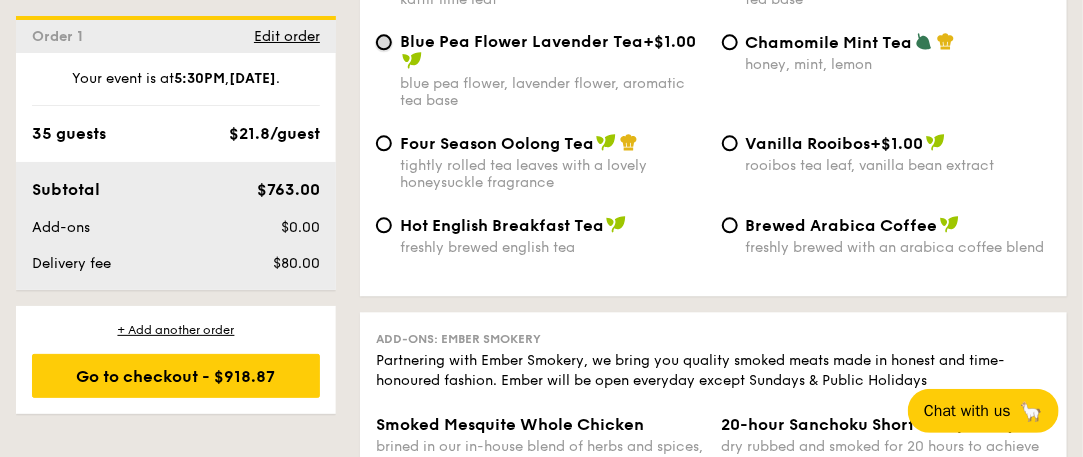 click on "Blue Pea Flower Lavender Tea
+$1.00
blue pea flower, lavender flower, aromatic tea base" at bounding box center [384, 42] 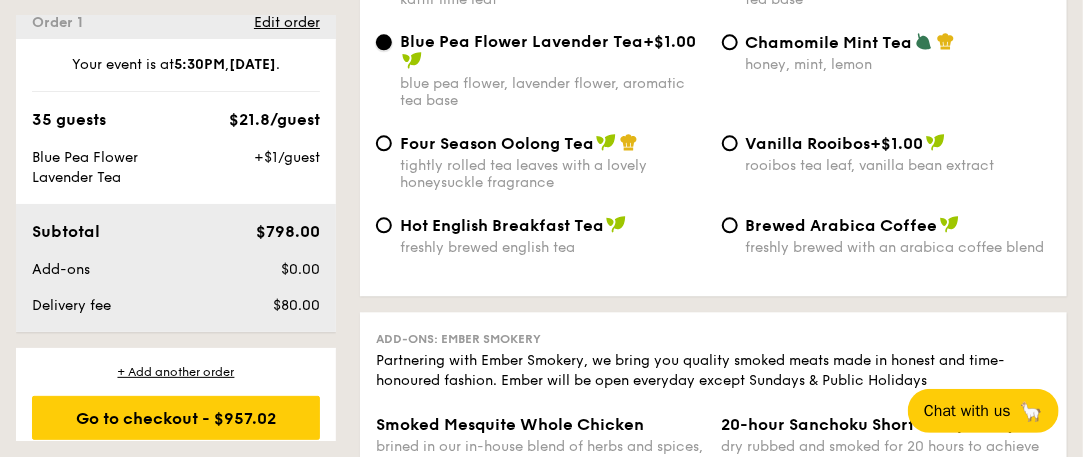 scroll, scrollTop: 30, scrollLeft: 0, axis: vertical 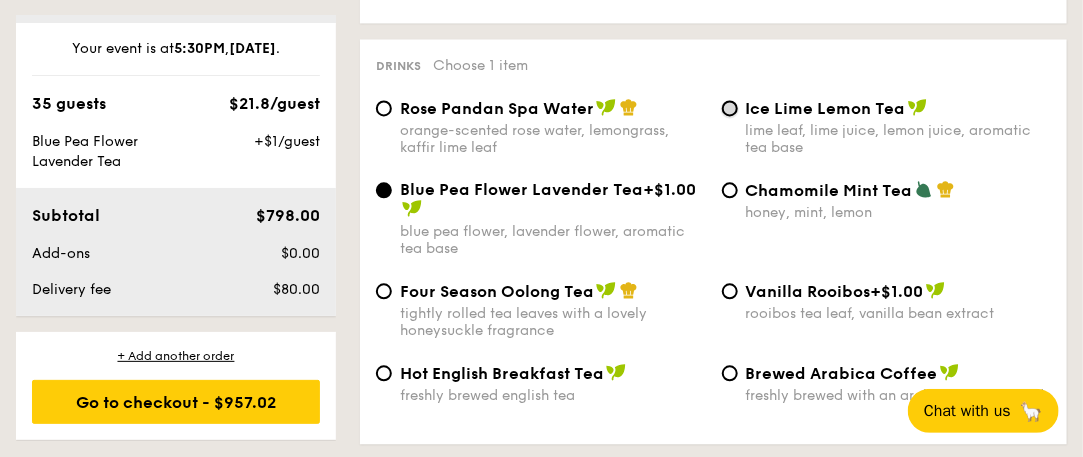 click on "Ice Lime Lemon Tea lime leaf, lime juice, lemon juice, aromatic tea base" at bounding box center [730, 108] 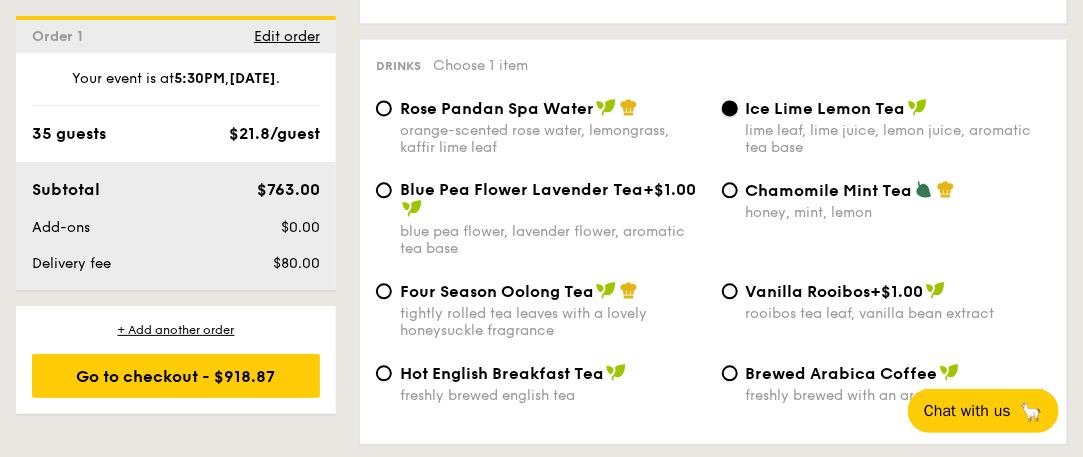 scroll, scrollTop: 0, scrollLeft: 0, axis: both 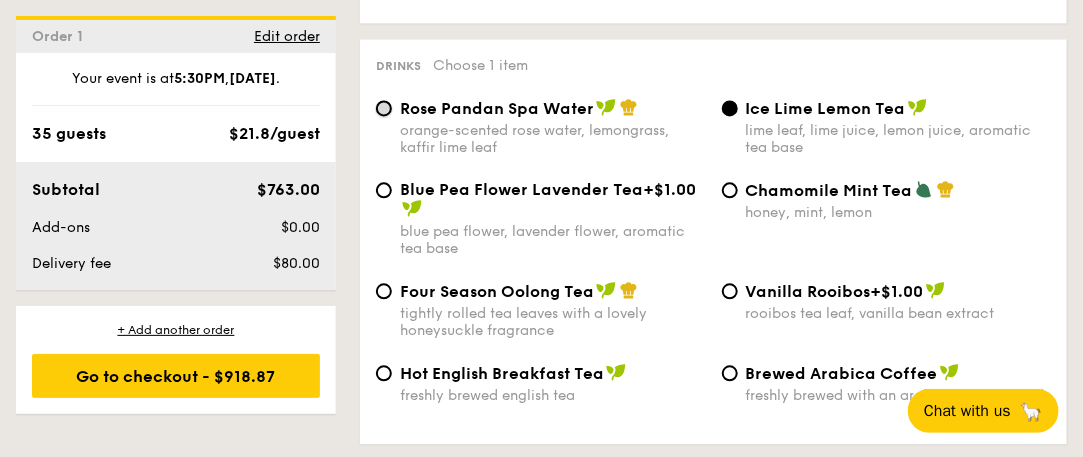 click on "Rose Pandan Spa Water orange-scented rose water, lemongrass, kaffir lime leaf" at bounding box center (384, 108) 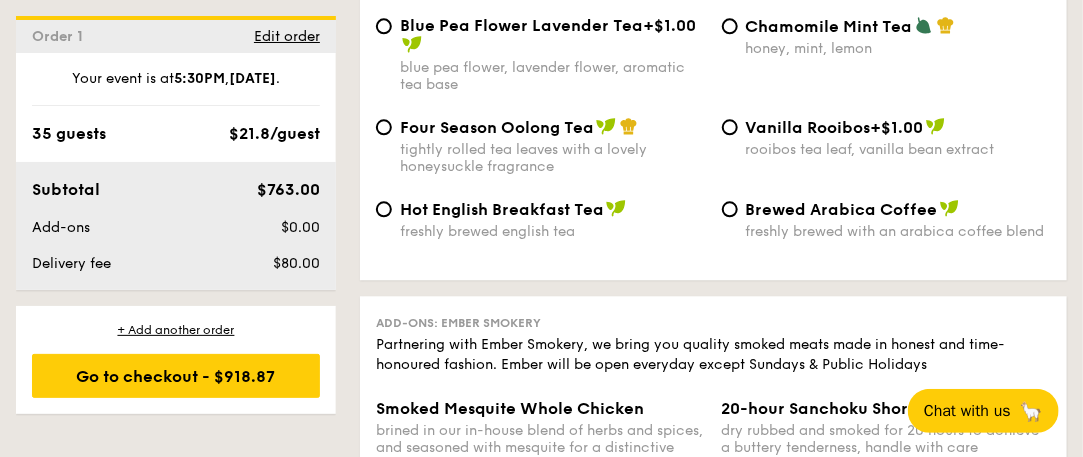 scroll, scrollTop: 4106, scrollLeft: 0, axis: vertical 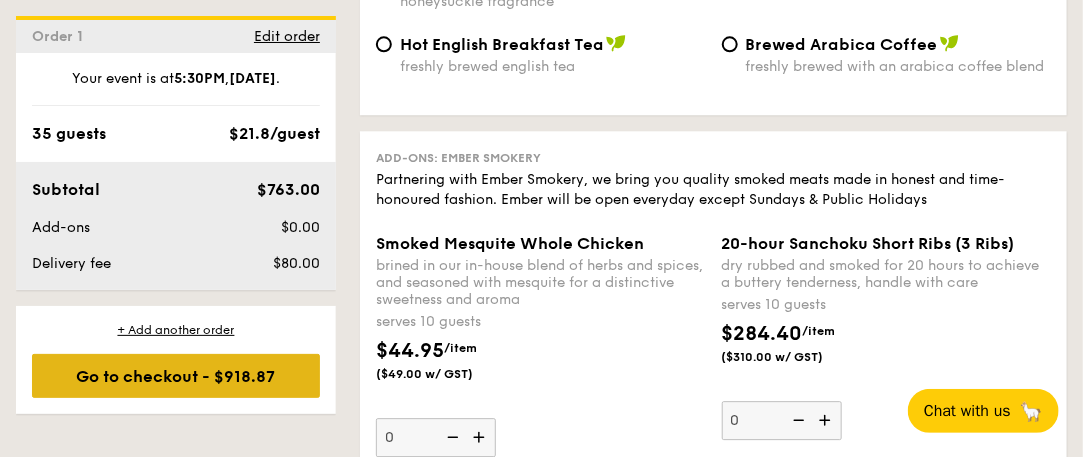 click on "Go to checkout
- $918.87" at bounding box center [176, 376] 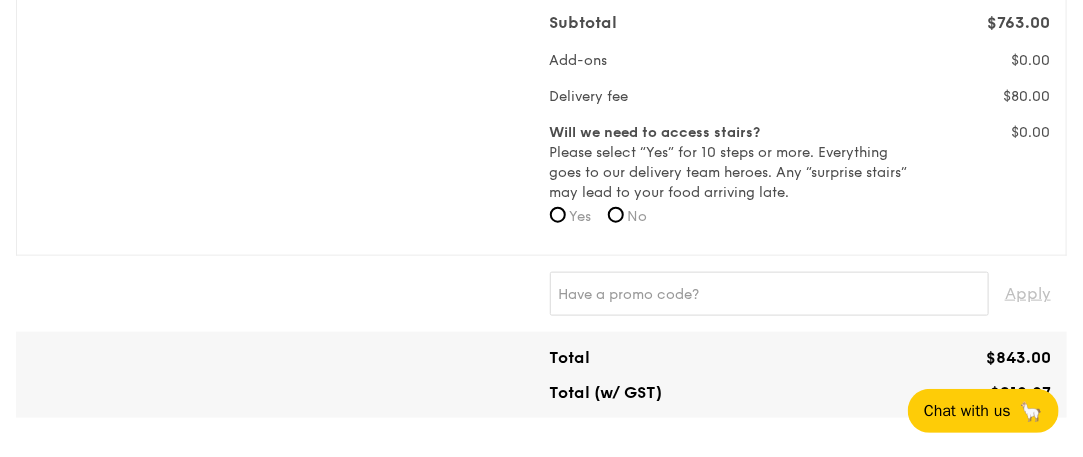 scroll, scrollTop: 665, scrollLeft: 0, axis: vertical 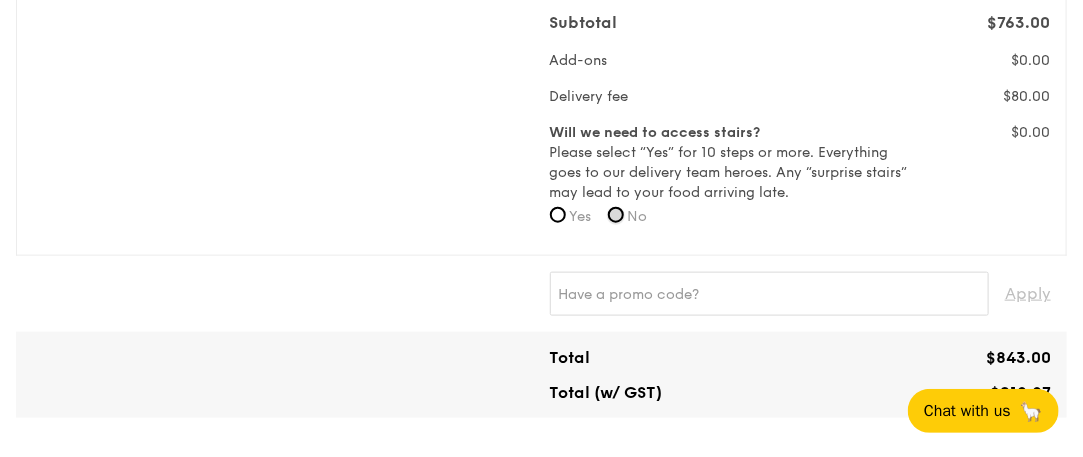 click on "No" at bounding box center [616, 215] 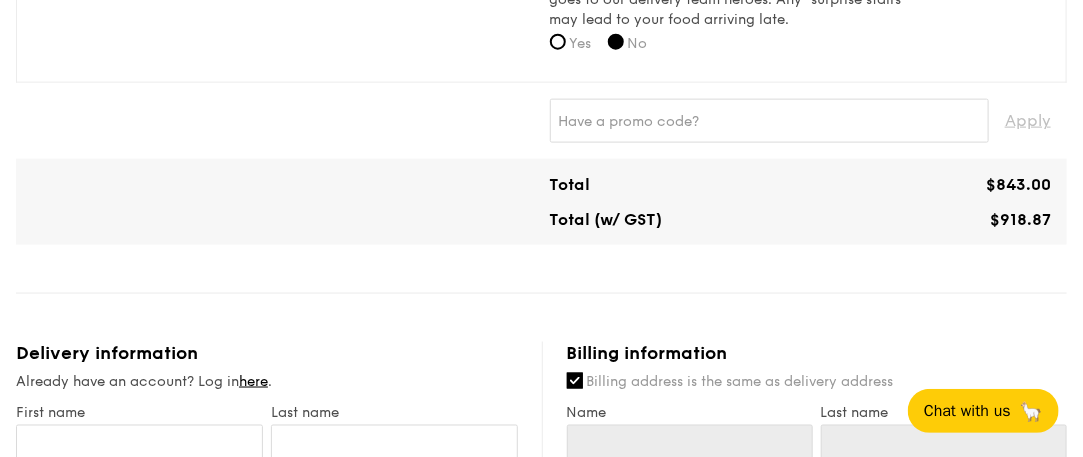 scroll, scrollTop: 836, scrollLeft: 0, axis: vertical 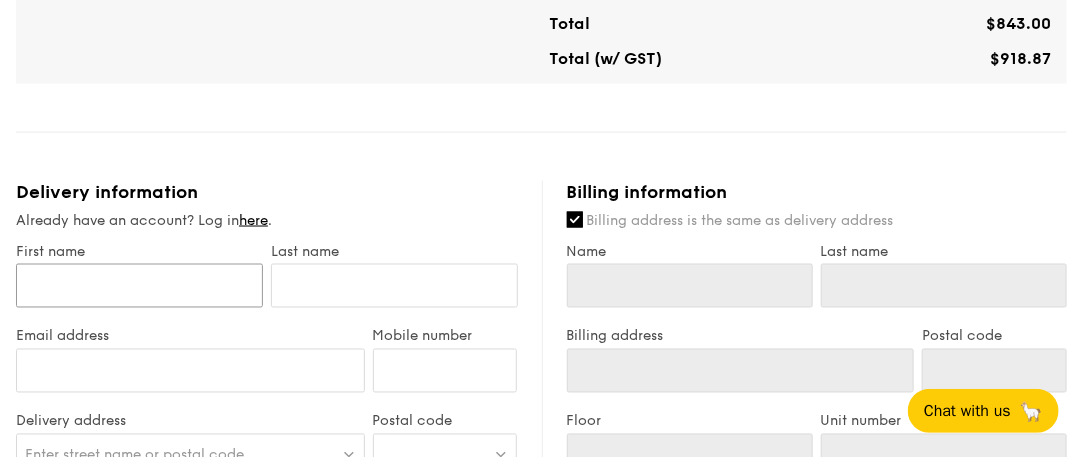 click on "First name" at bounding box center [139, 286] 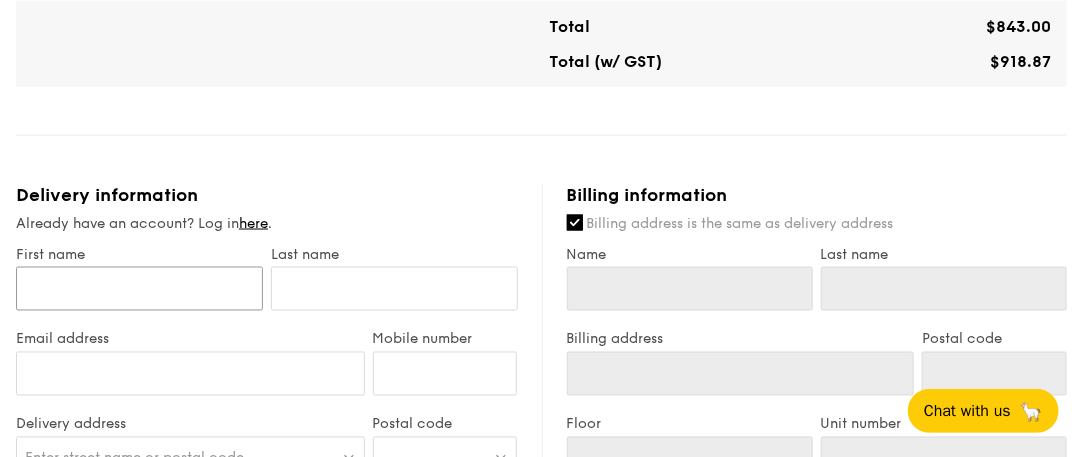 scroll, scrollTop: 997, scrollLeft: 0, axis: vertical 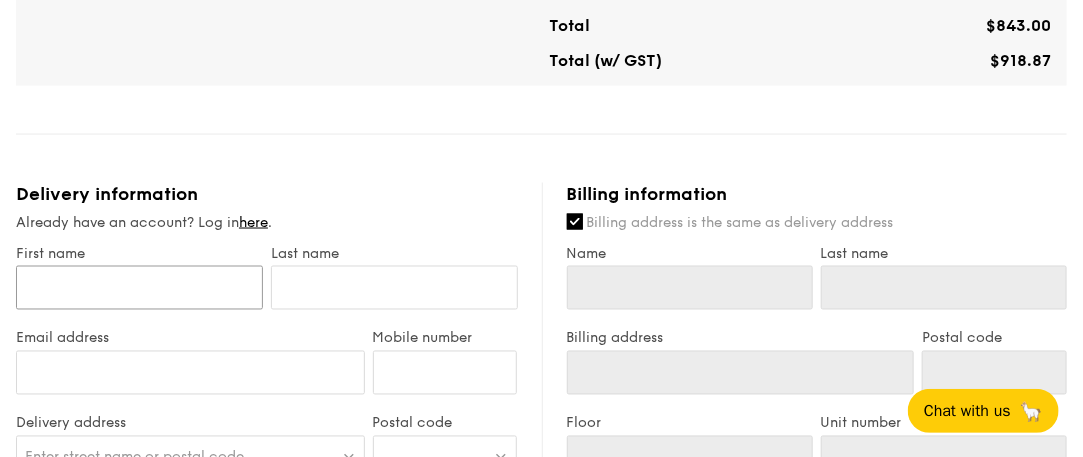 type on "S" 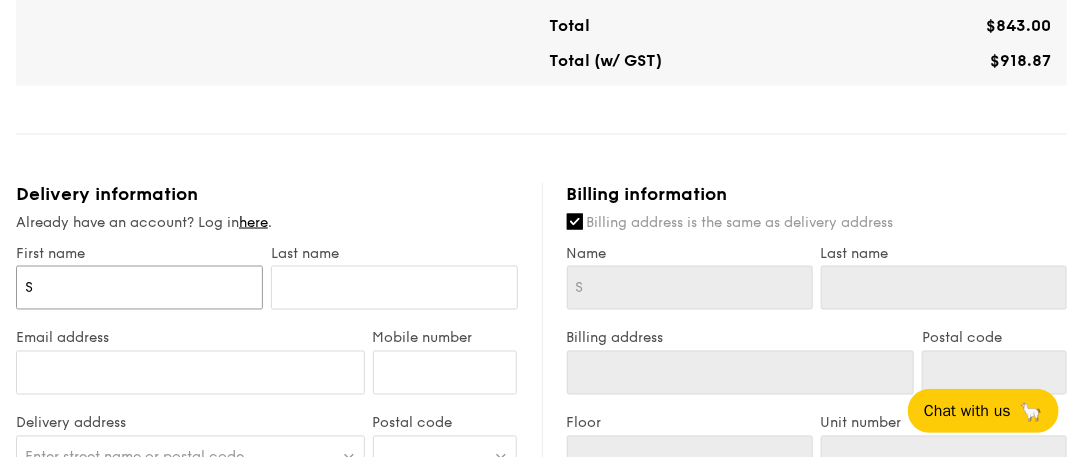 type on "Sh" 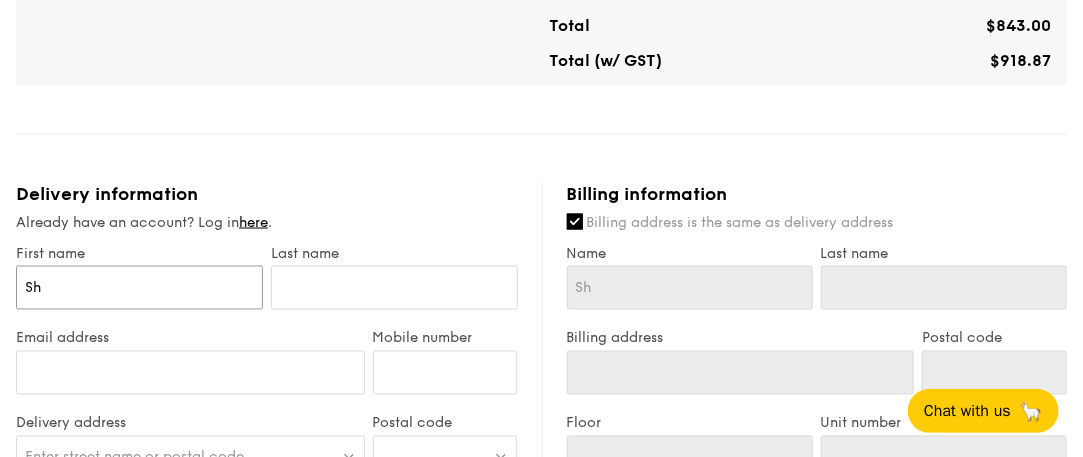 type on "She" 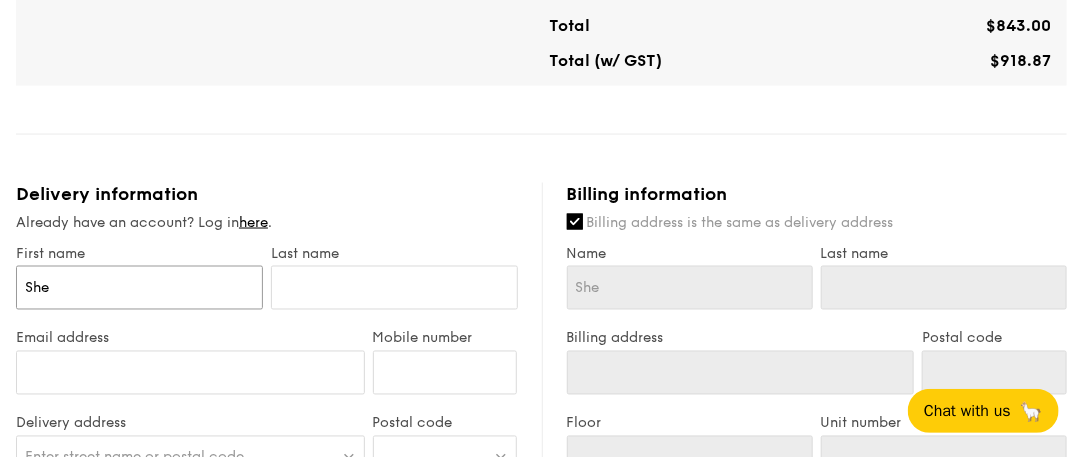 type on "[FIRST]" 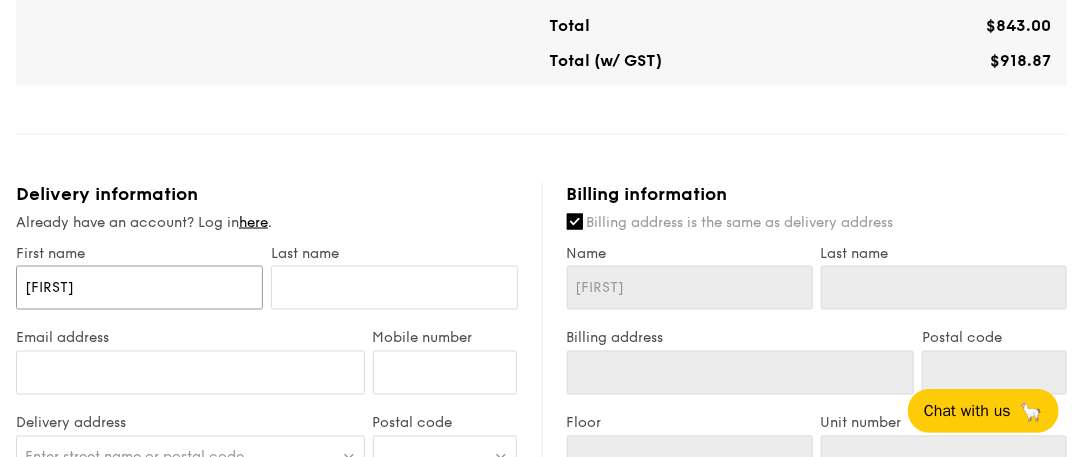 type on "[FIRST]" 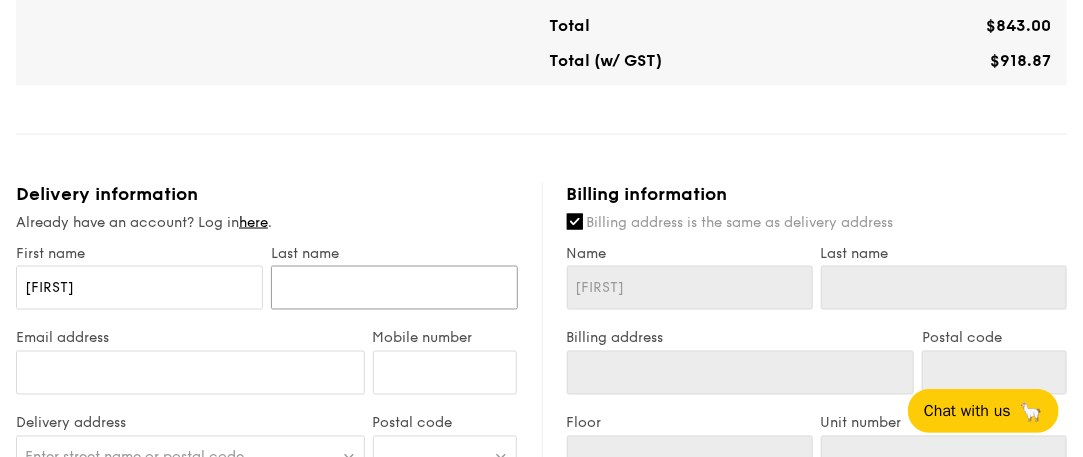 type on "T" 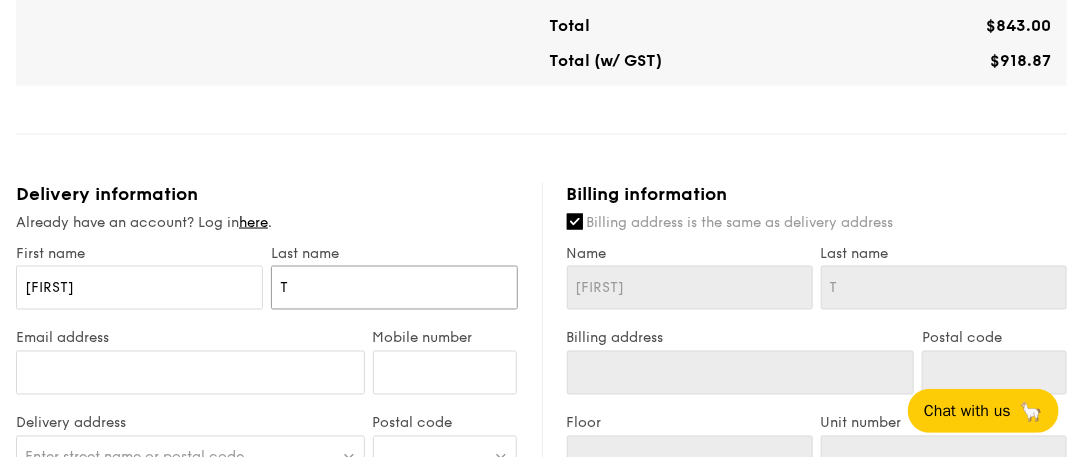 type on "To" 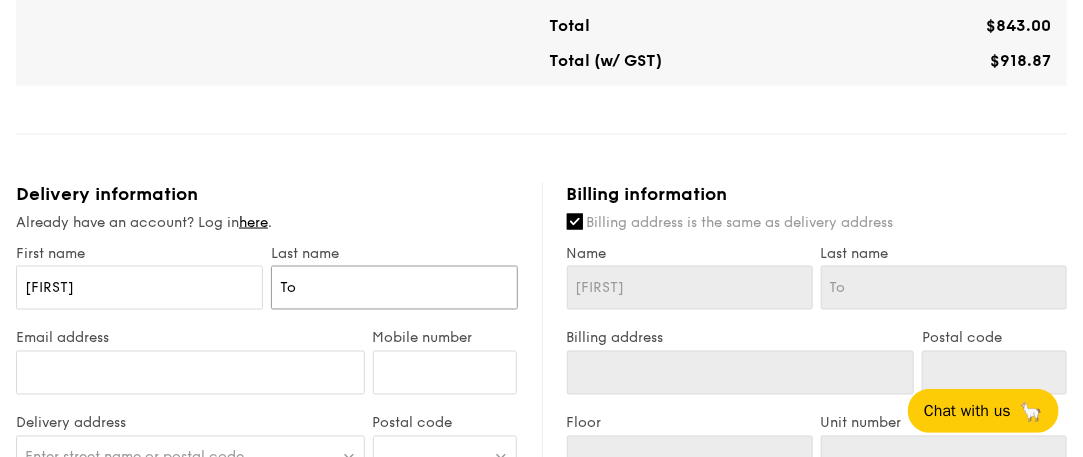 type on "[LAST]" 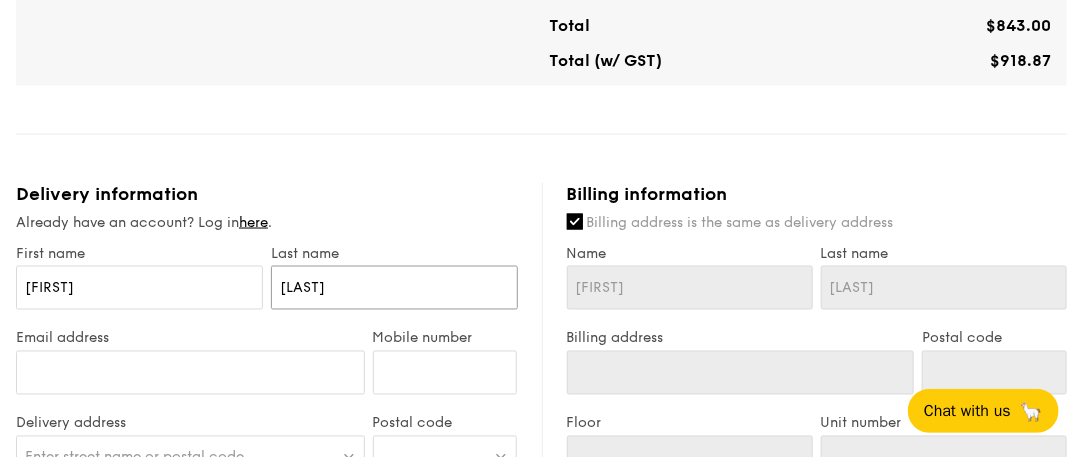 type on "[LAST]" 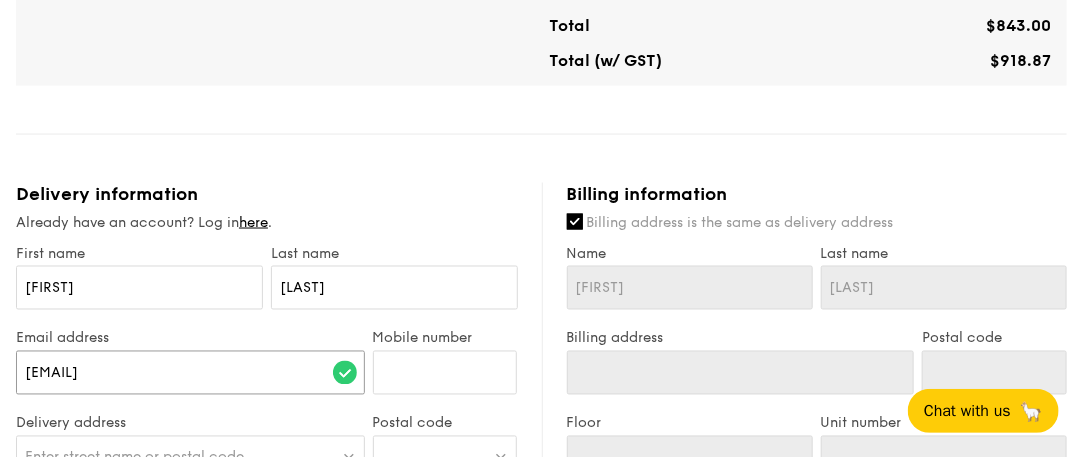 type on "[EMAIL]" 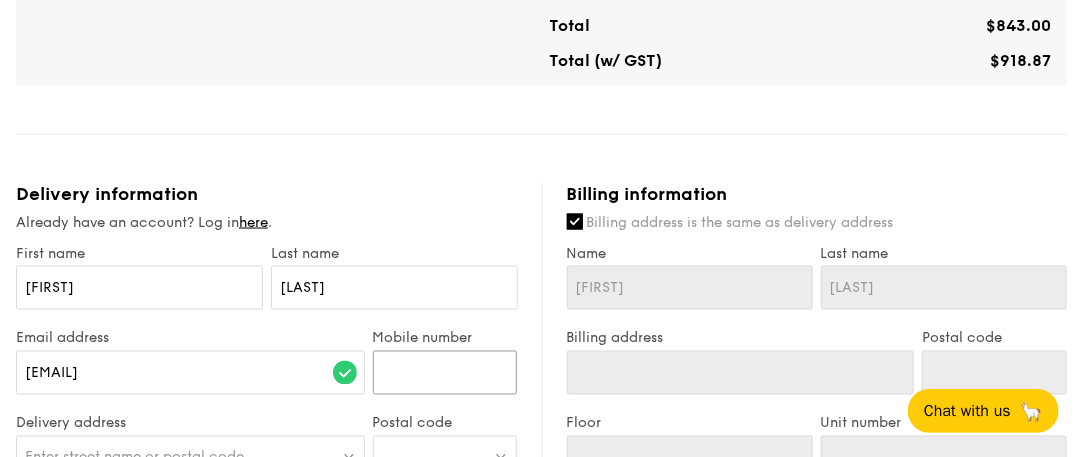 click on "Mobile number" at bounding box center (445, 373) 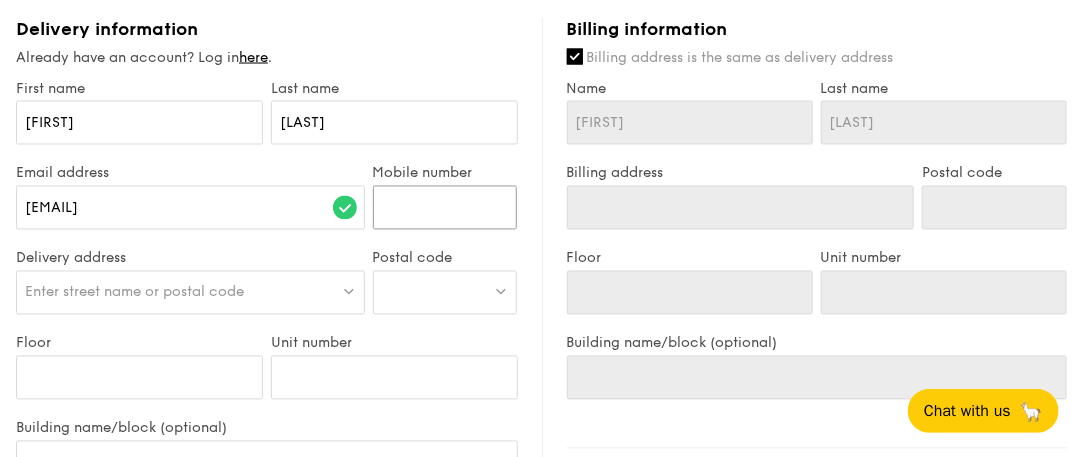 scroll, scrollTop: 1164, scrollLeft: 0, axis: vertical 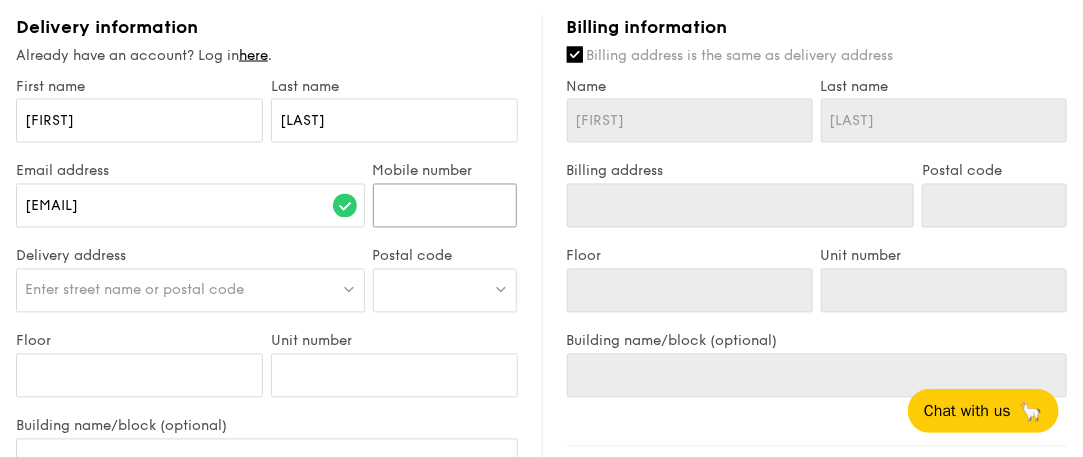 type on "[PHONE]" 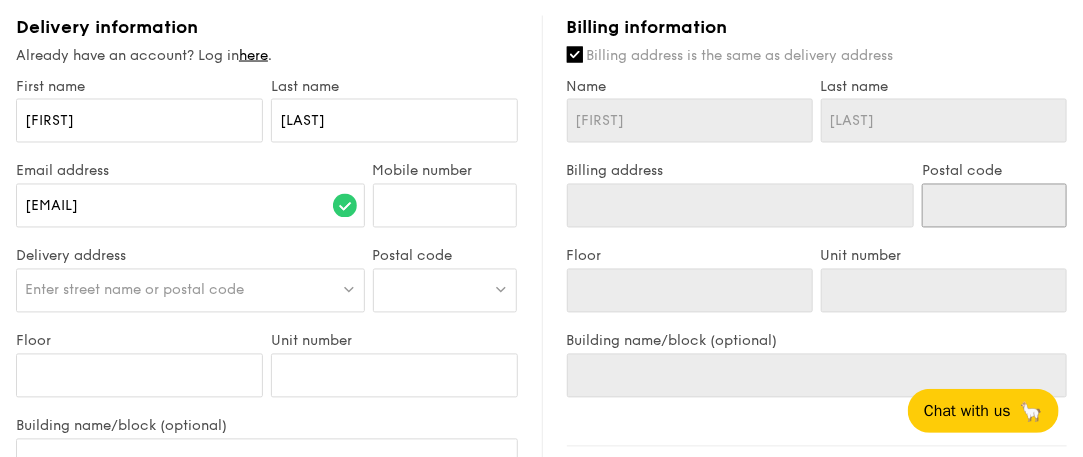 click on "Postal code" at bounding box center (994, 206) 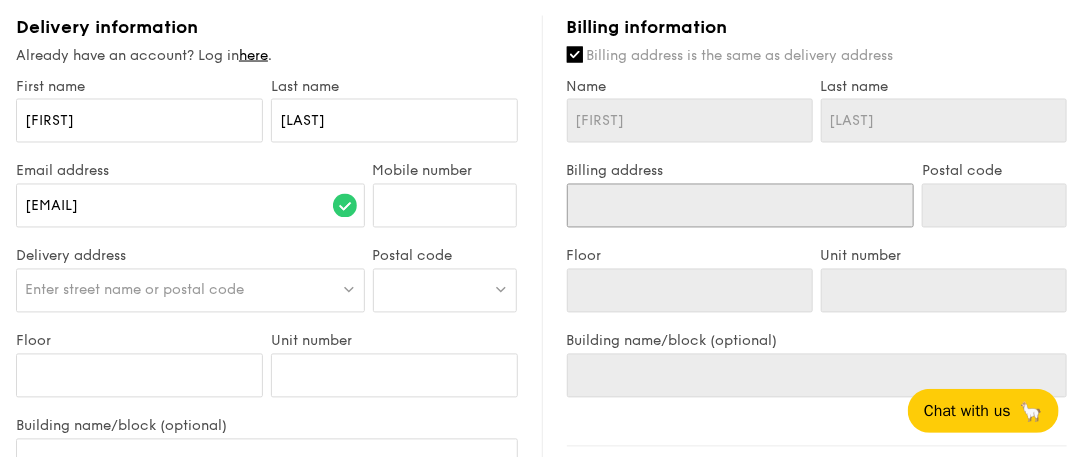 click on "Billing address" at bounding box center [741, 206] 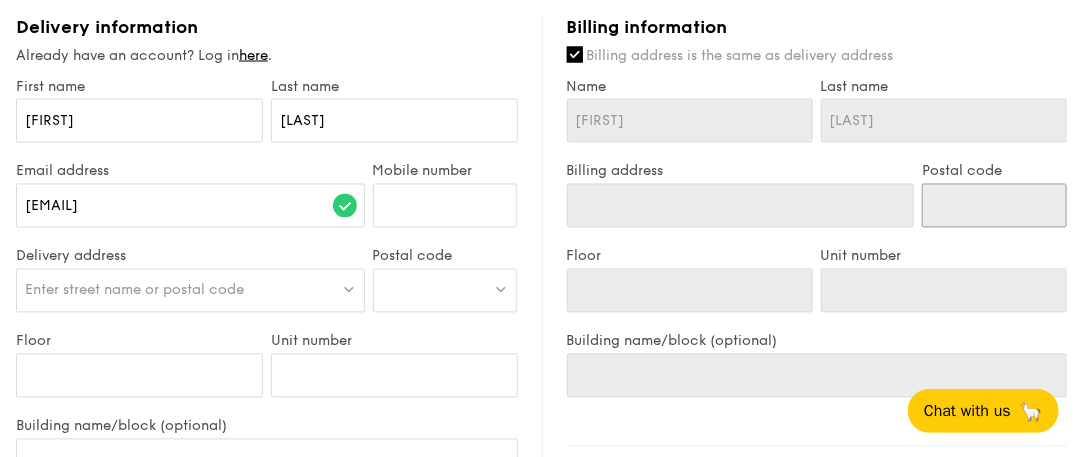 click on "Postal code" at bounding box center [994, 206] 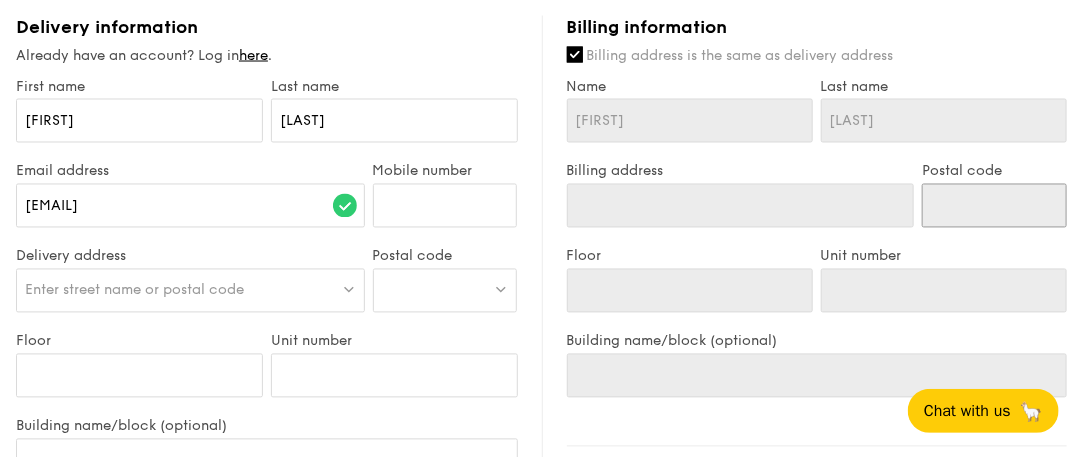 click on "Postal code" at bounding box center [994, 206] 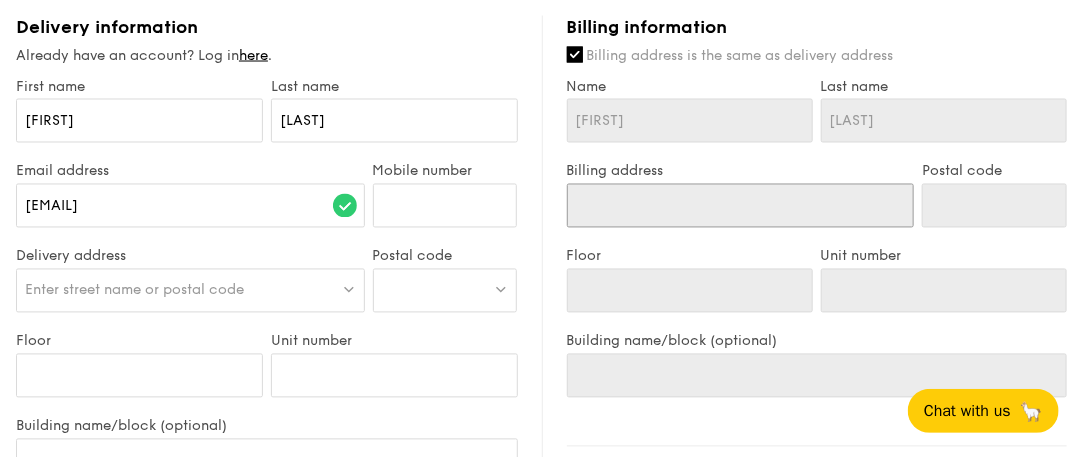 click on "Billing address" at bounding box center (741, 206) 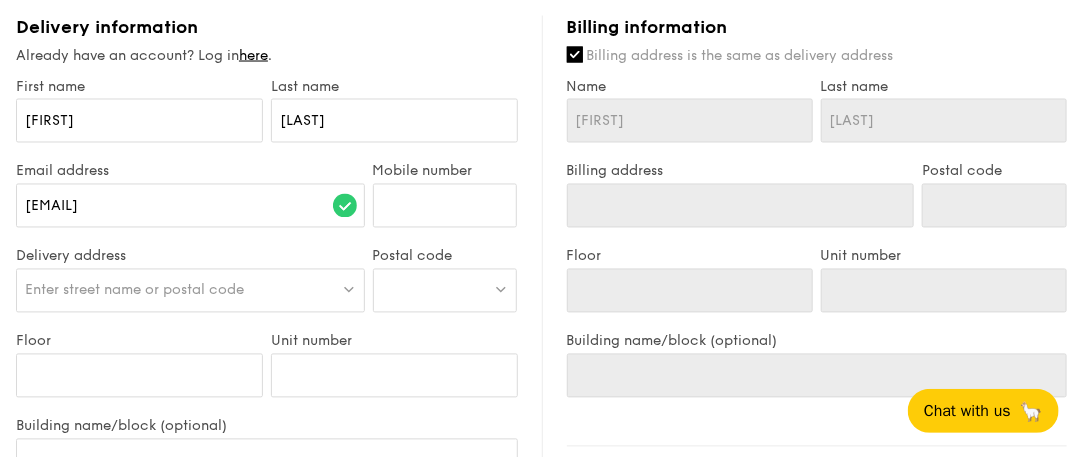 click at bounding box center [445, 291] 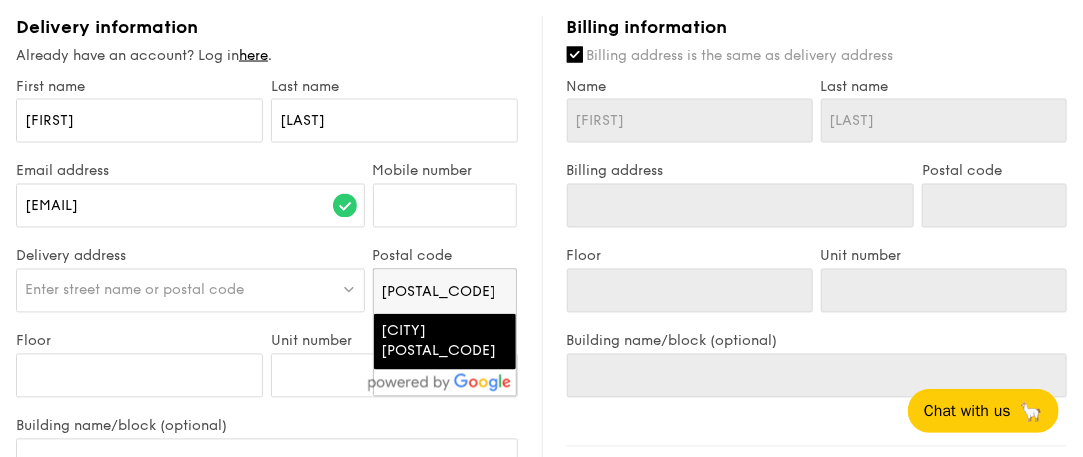 type on "[POSTAL_CODE]" 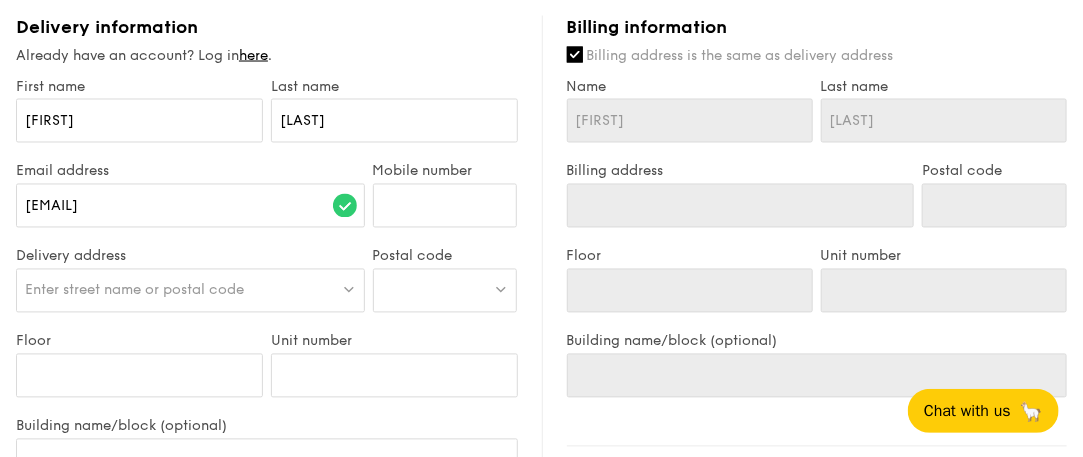 type on "[CITY] [POSTAL_CODE]" 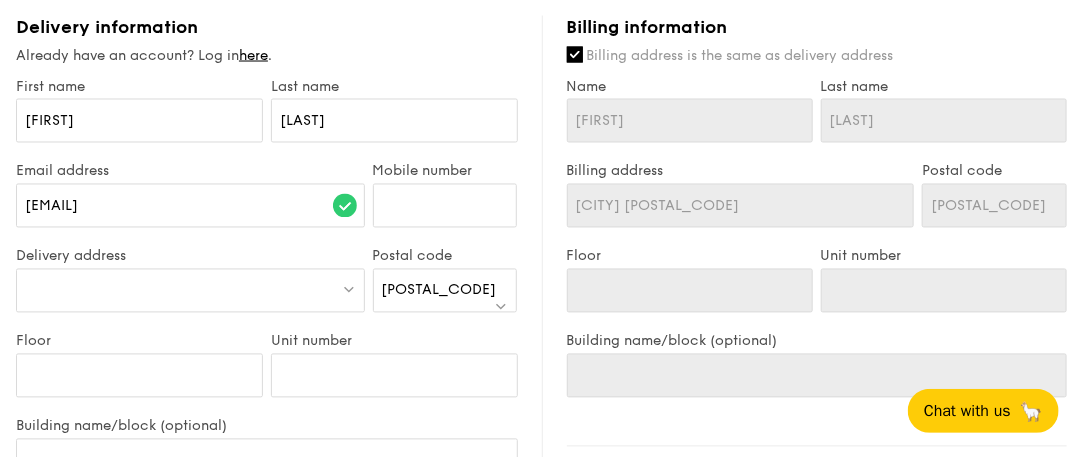 scroll, scrollTop: 1164, scrollLeft: 0, axis: vertical 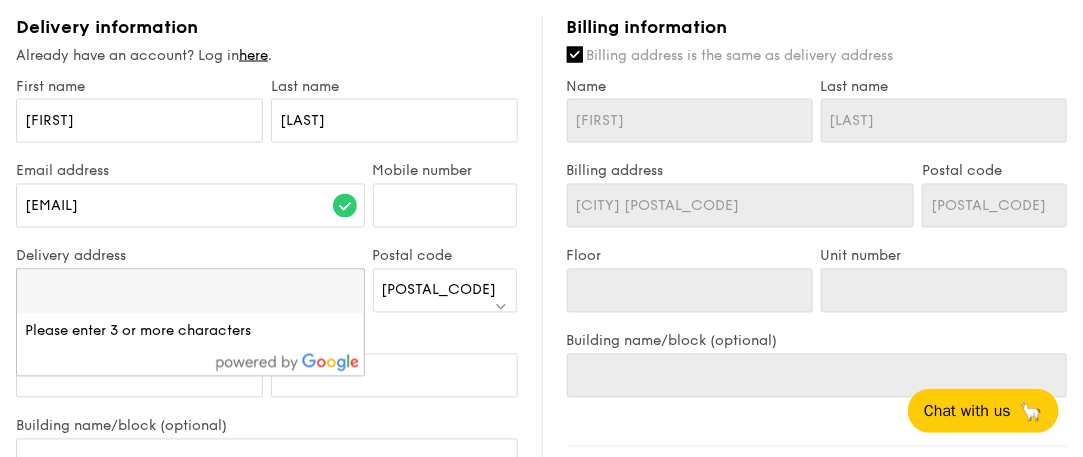 click at bounding box center [190, 292] 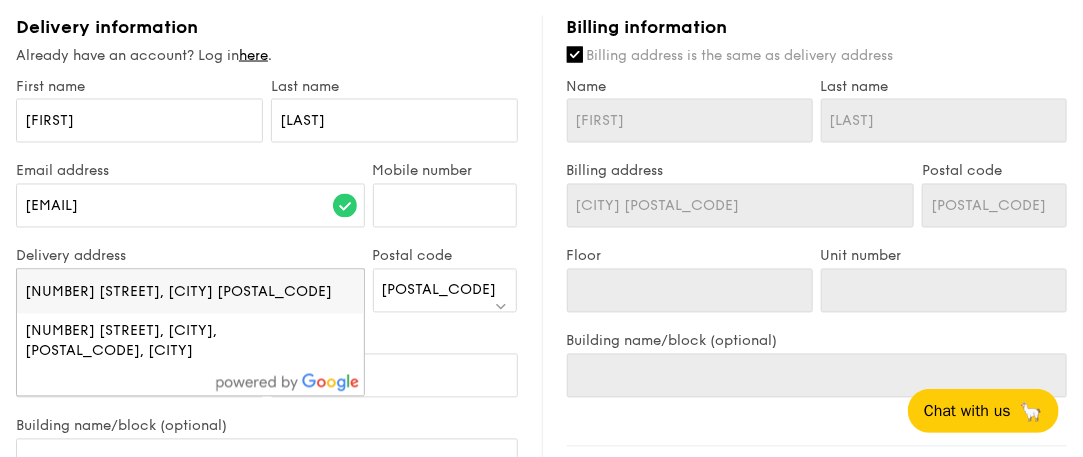 drag, startPoint x: 261, startPoint y: 292, endPoint x: 320, endPoint y: 286, distance: 59.3043 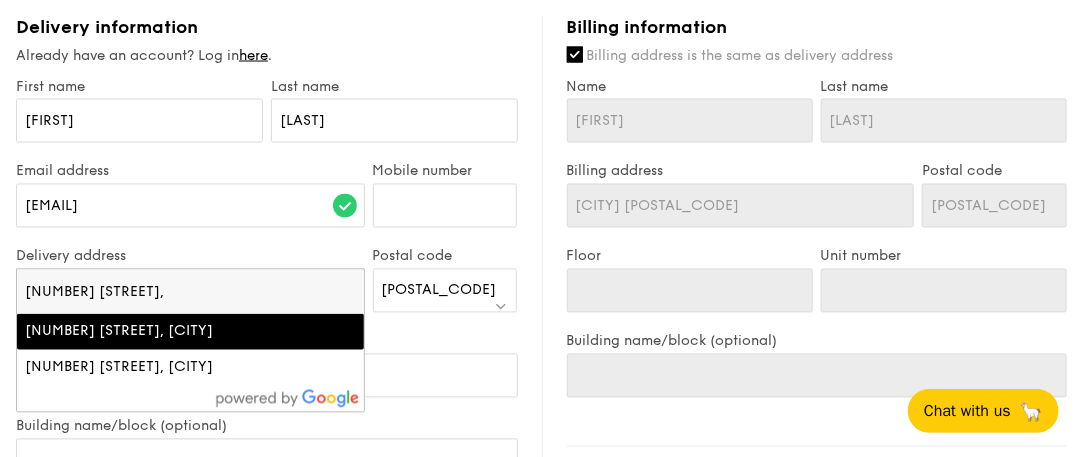 type on "[NUMBER] [STREET]," 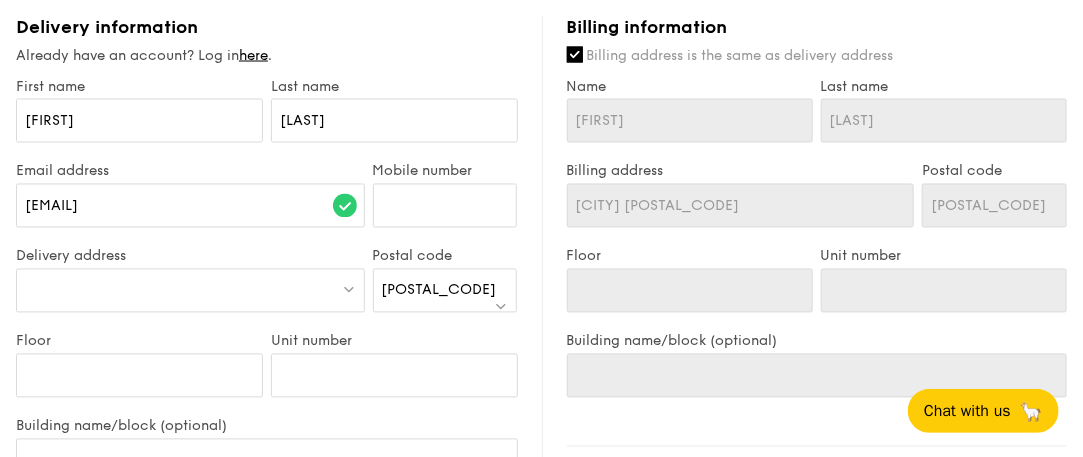 type on "[NUMBER] [STREET]" 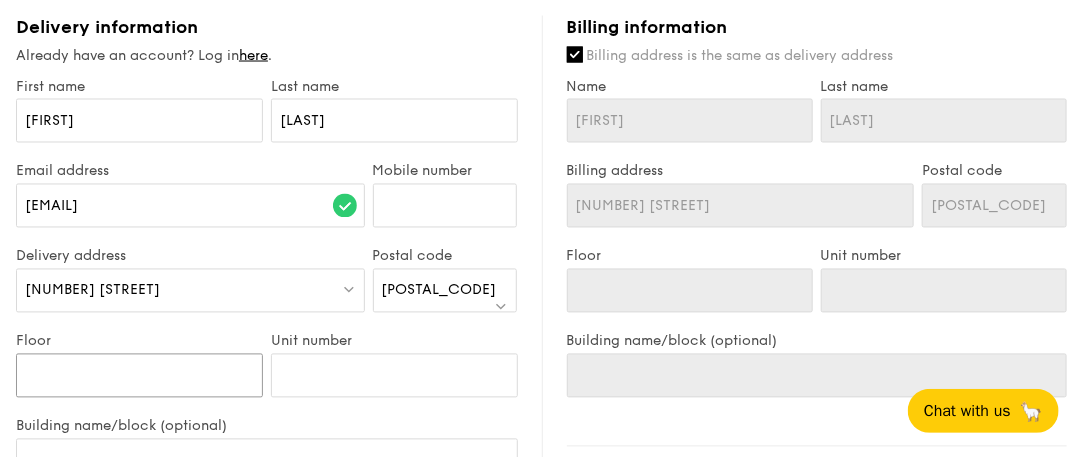 click on "Floor" at bounding box center (139, 376) 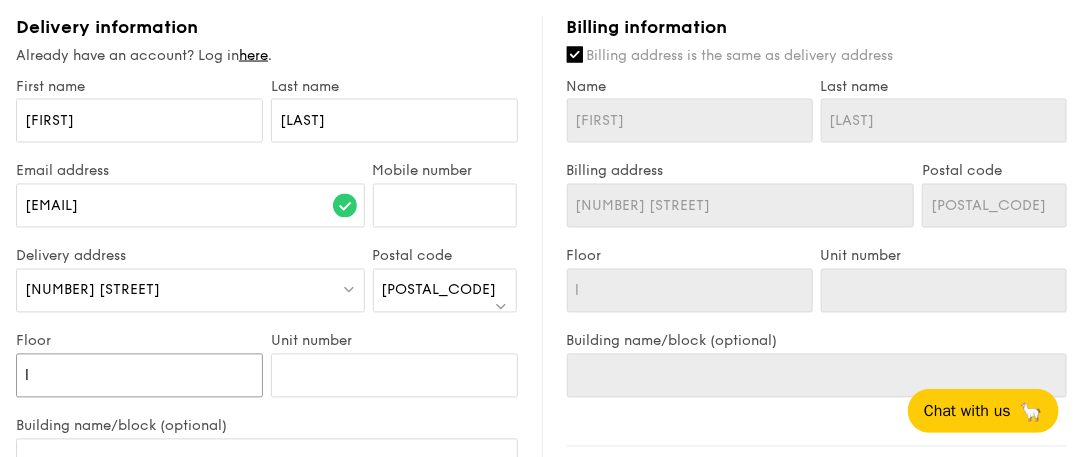 type on "le" 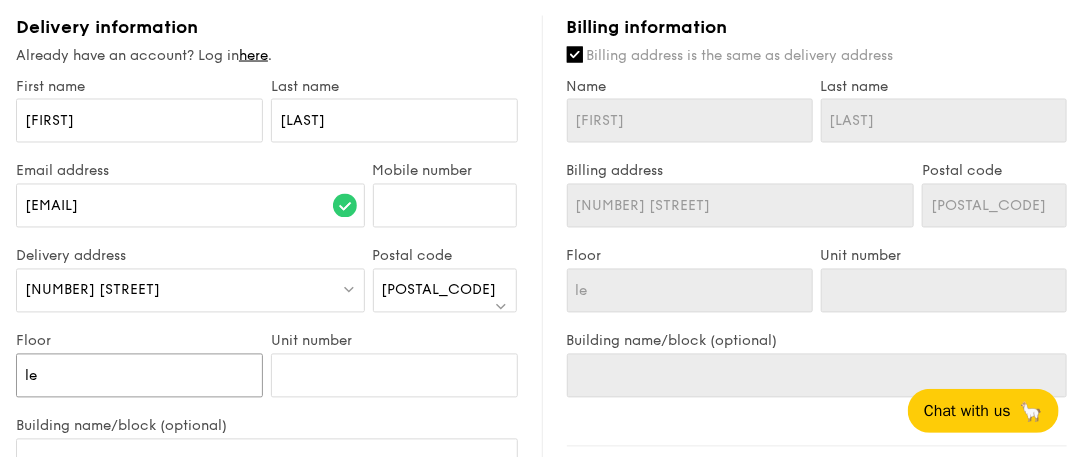 type on "lev" 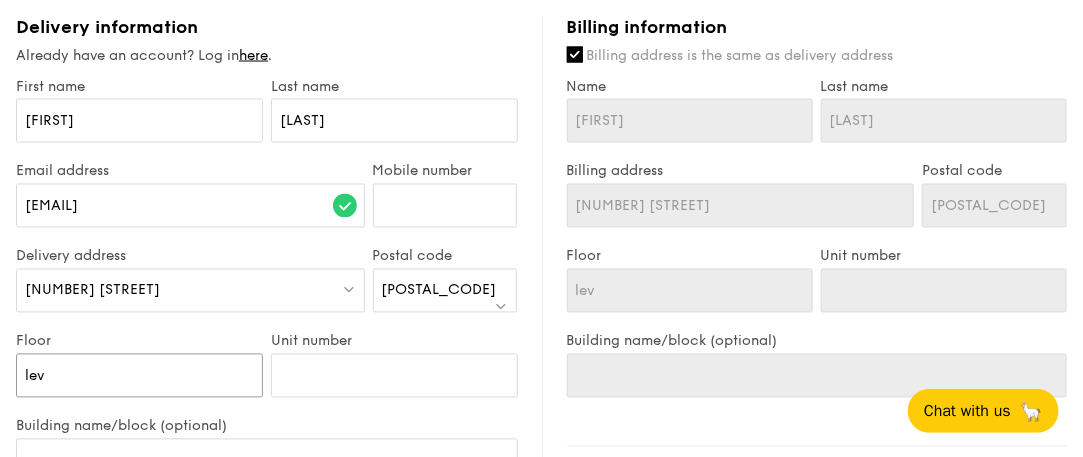 type on "leve" 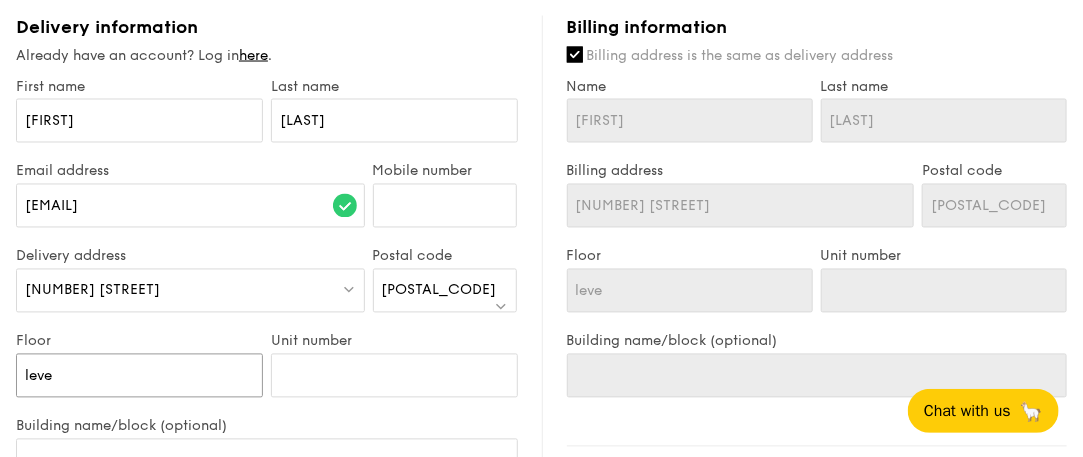 type on "level" 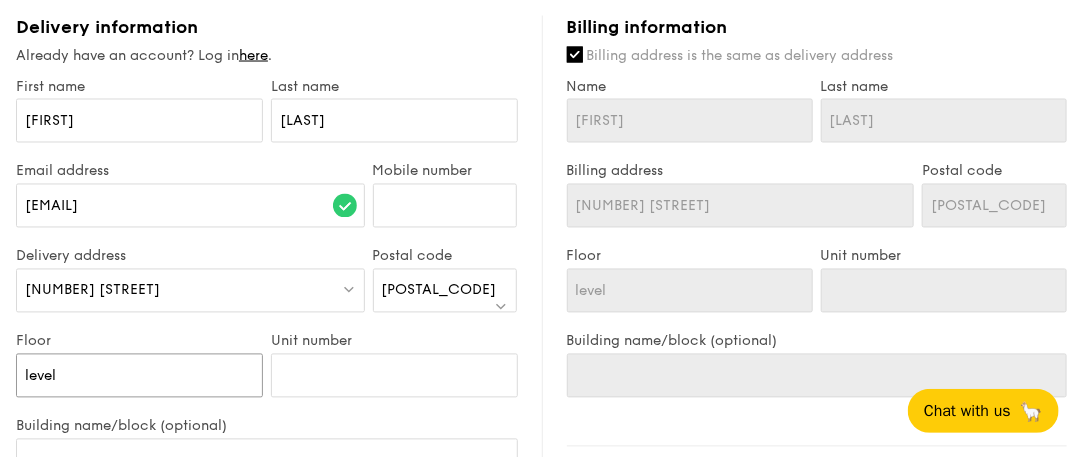type on "level" 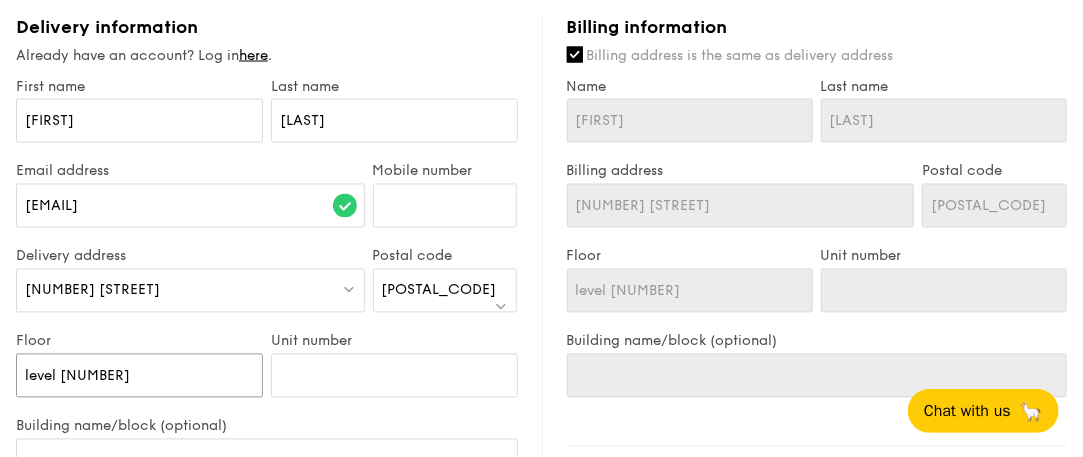 type on "level [NUMBER]" 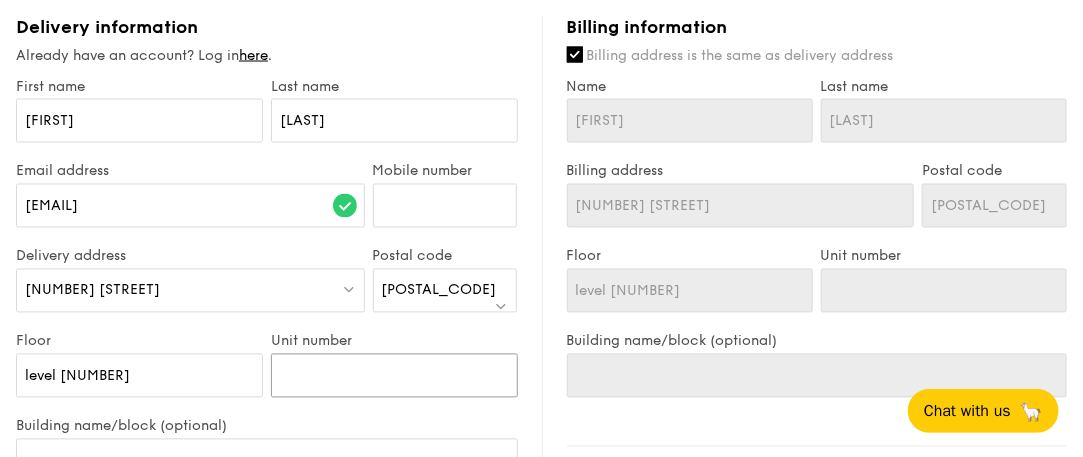 click on "Unit number" at bounding box center [394, 376] 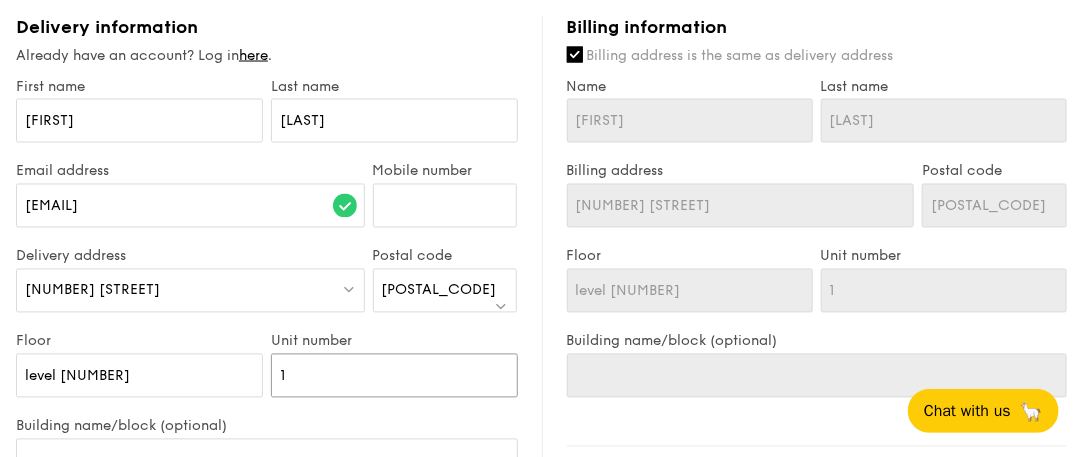 type on "11" 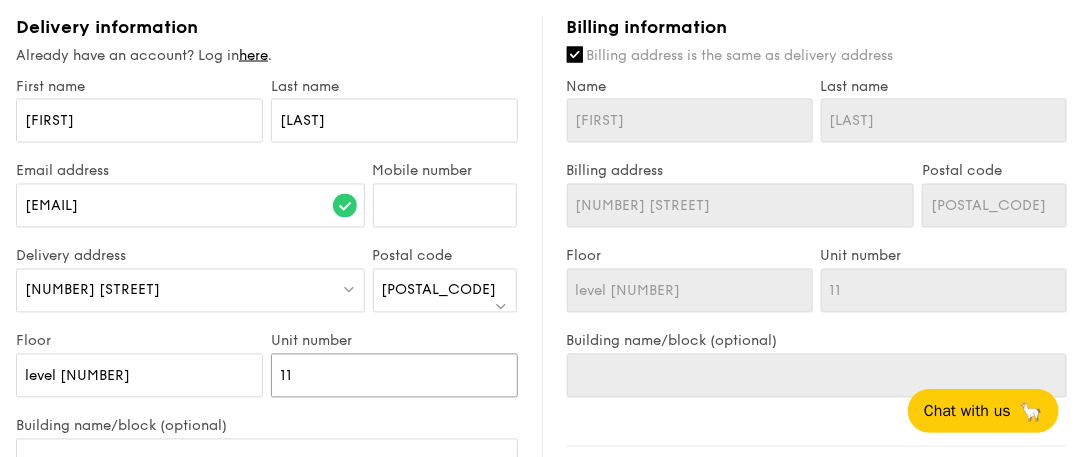 type on "113" 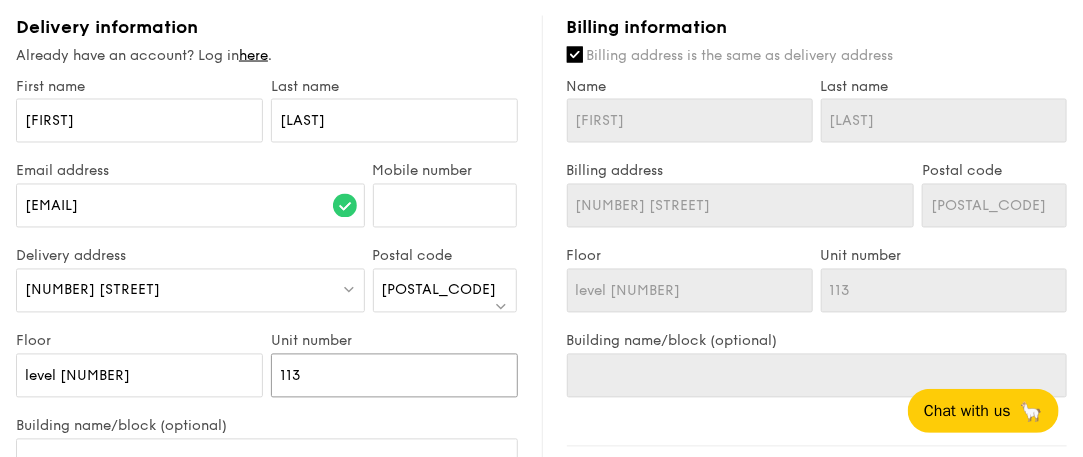 click on "113" at bounding box center (394, 376) 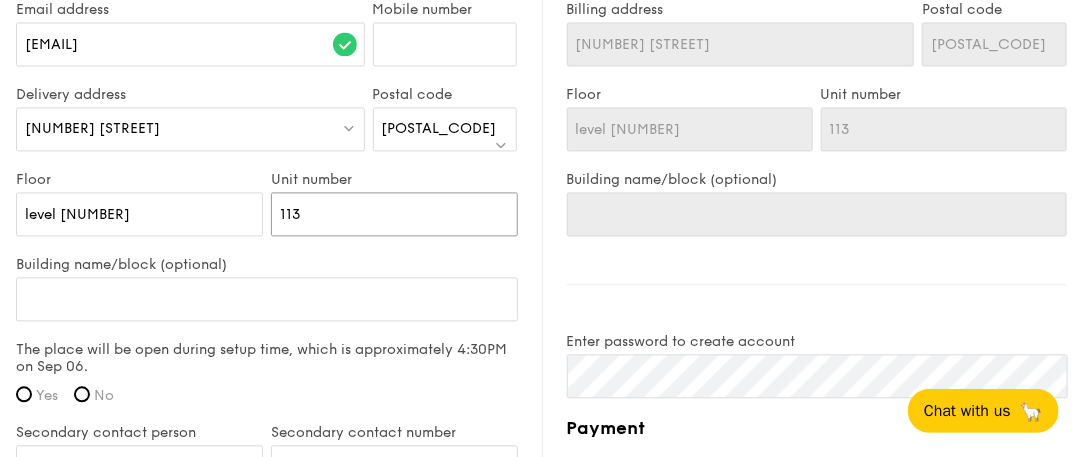 type on "113" 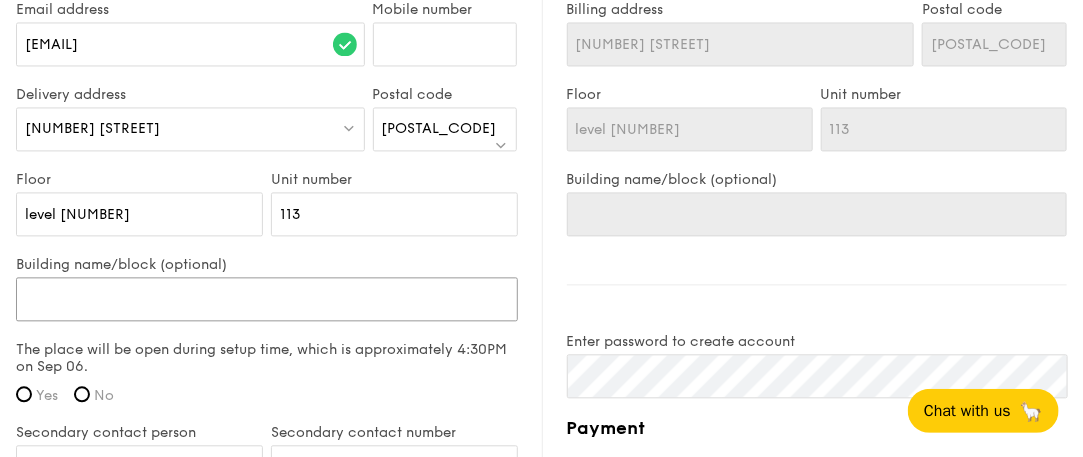 click on "Building name/block (optional)" at bounding box center [267, 299] 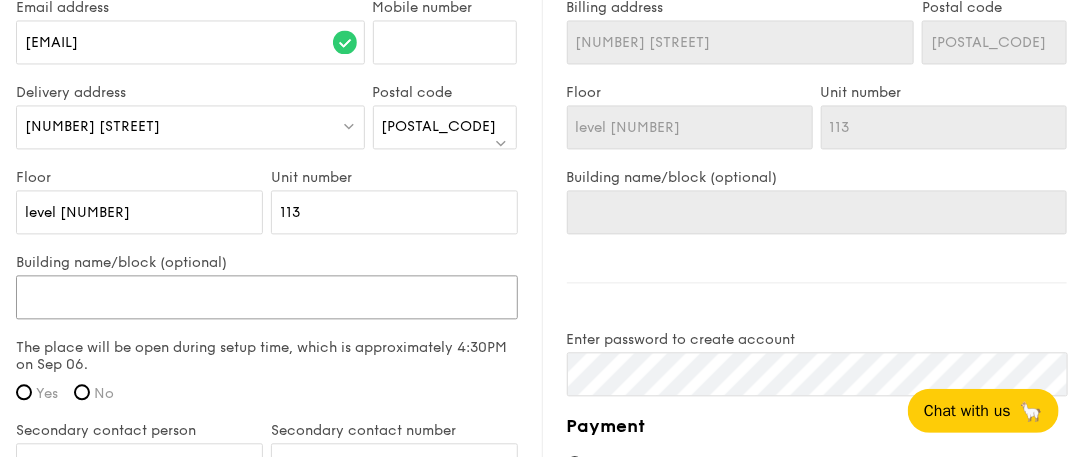 type on "C" 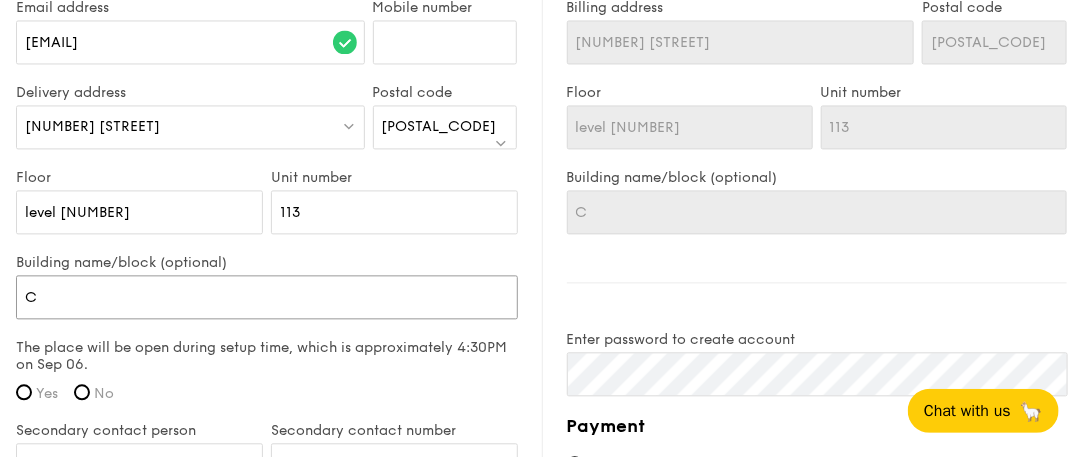 type on "CS" 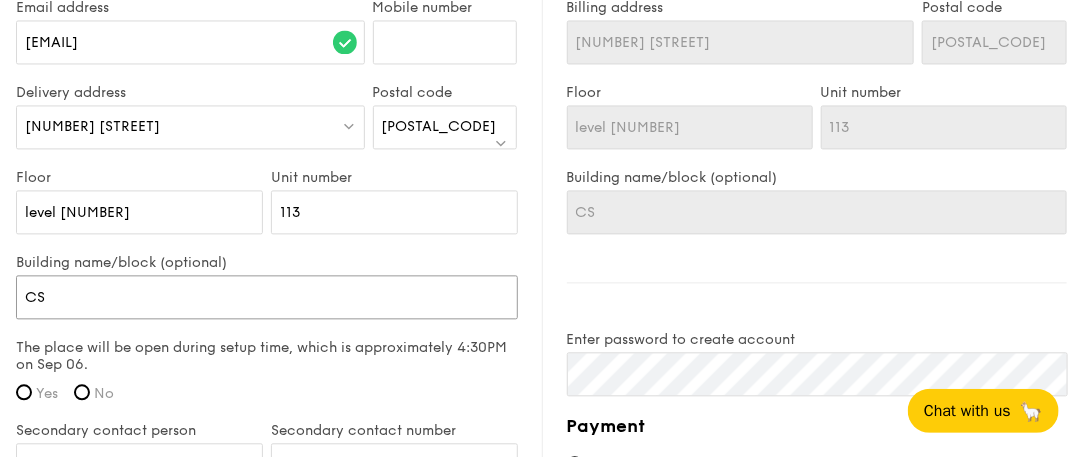 type on "CSC" 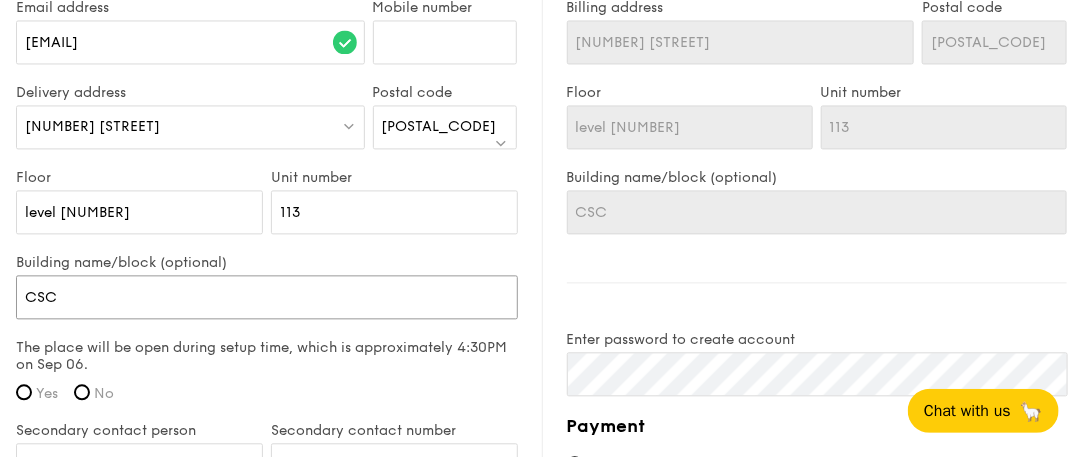 type on "CSC@" 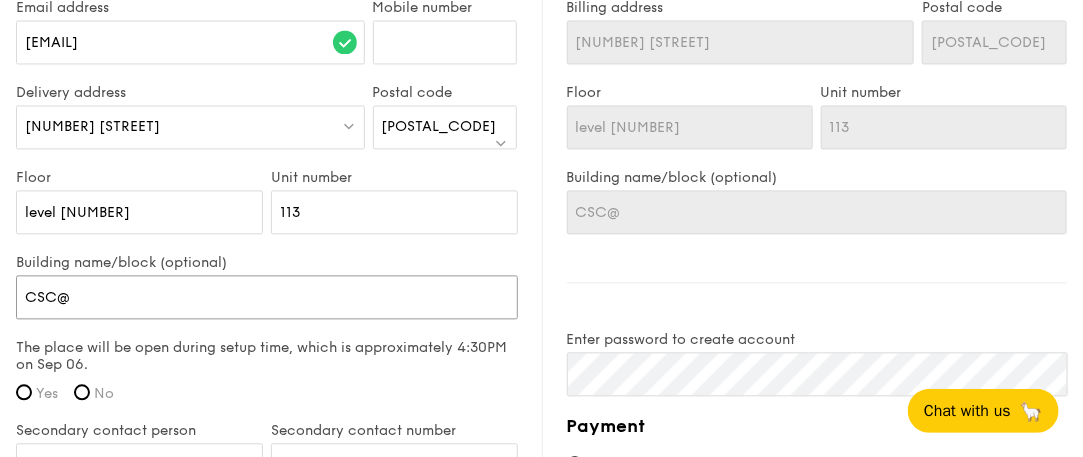click on "CSC@" at bounding box center [267, 297] 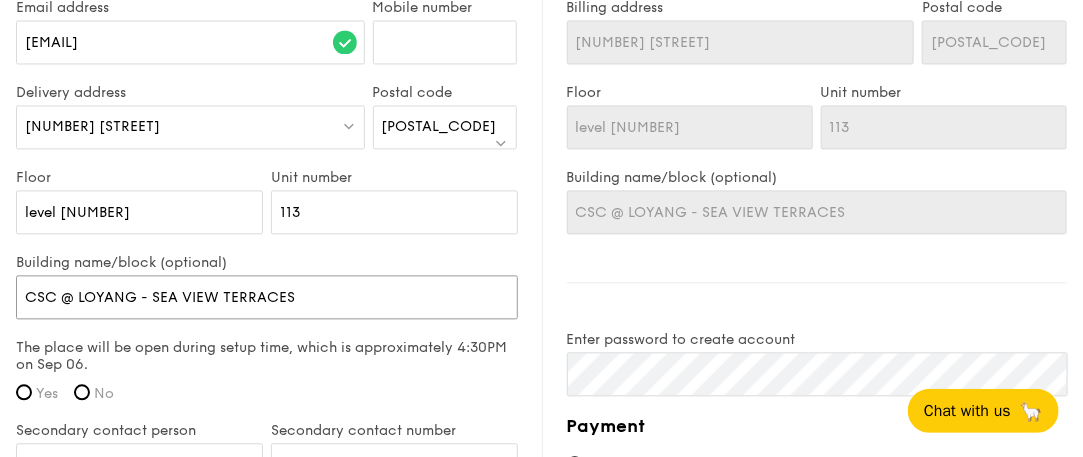 click on "CSC @ LOYANG - SEA VIEW TERRACES" at bounding box center (267, 297) 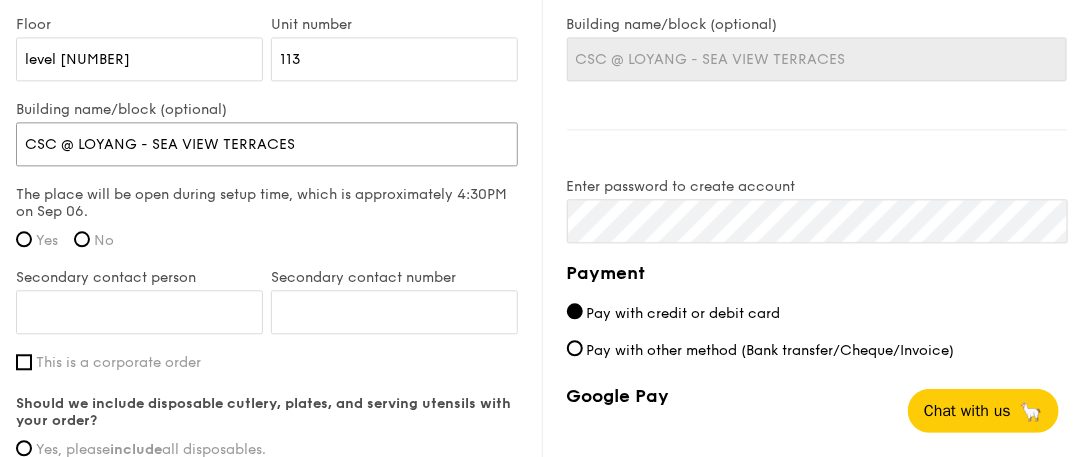 scroll, scrollTop: 1482, scrollLeft: 0, axis: vertical 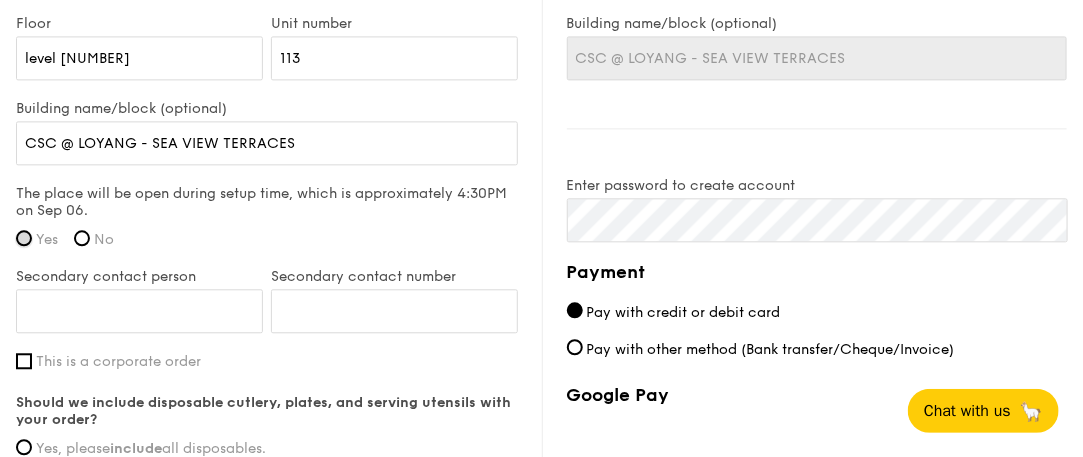 click on "Yes" at bounding box center [24, 238] 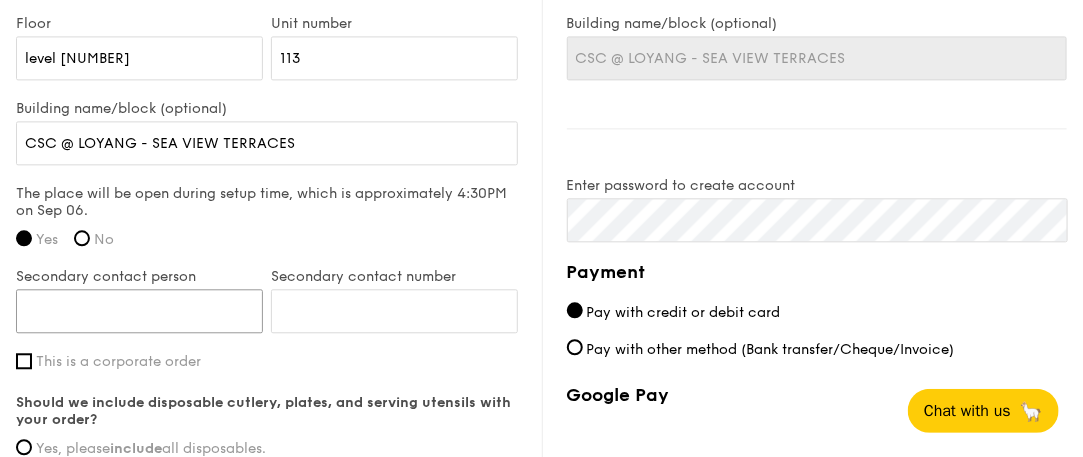 click on "Secondary contact person" at bounding box center (139, 311) 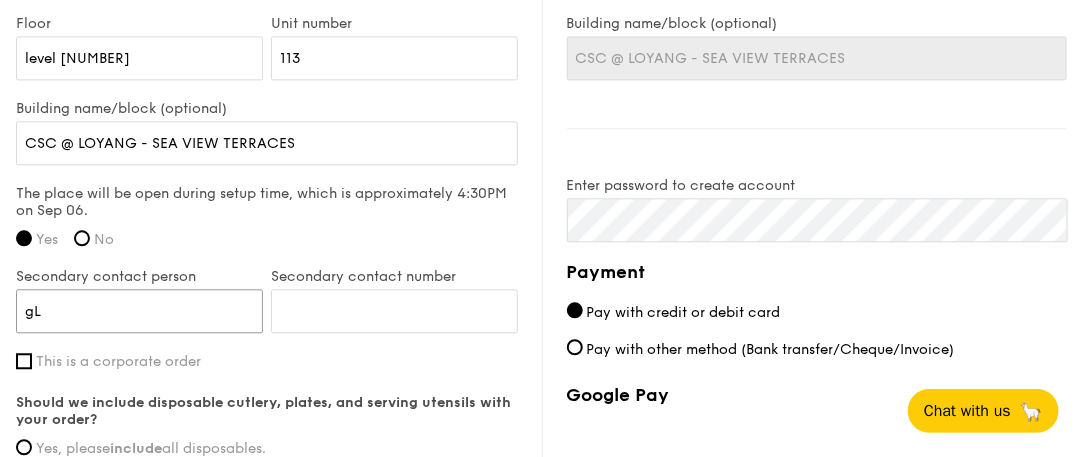 type on "g" 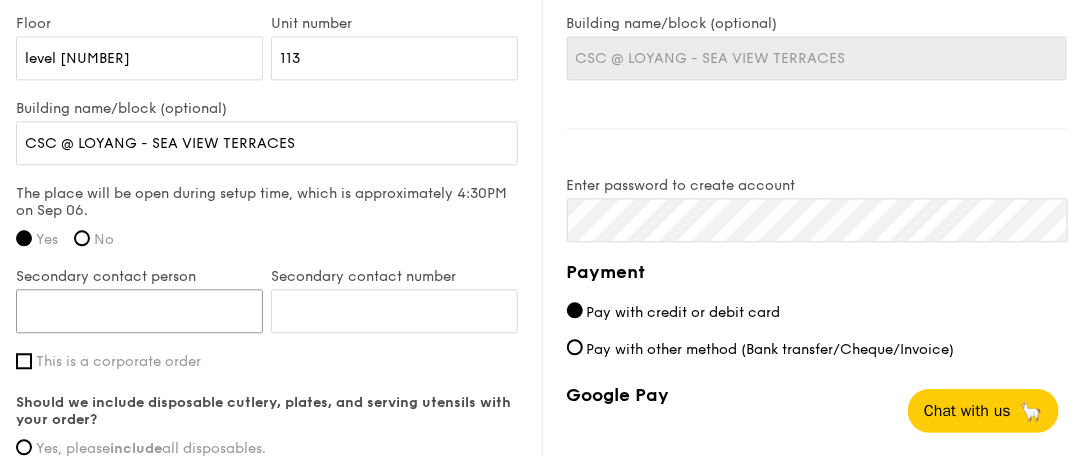 type on "G" 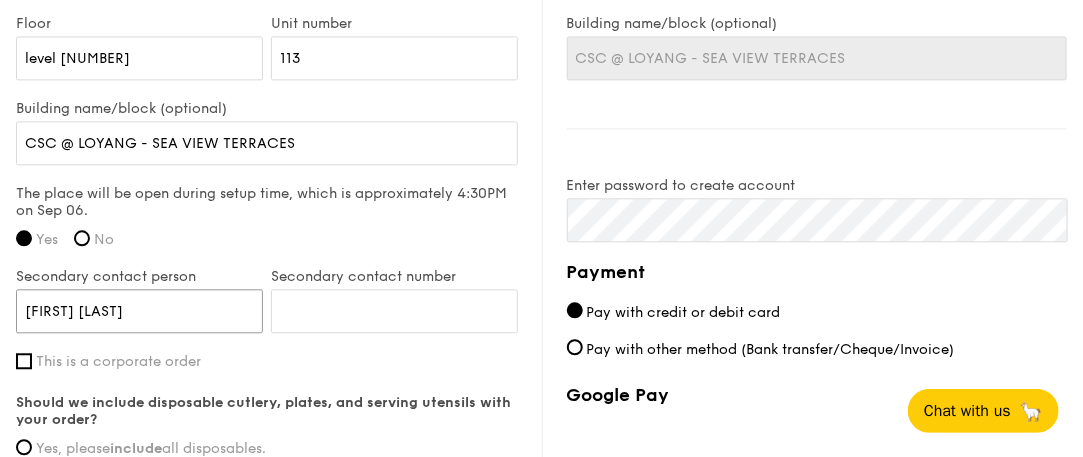 type on "[FIRST] [LAST]" 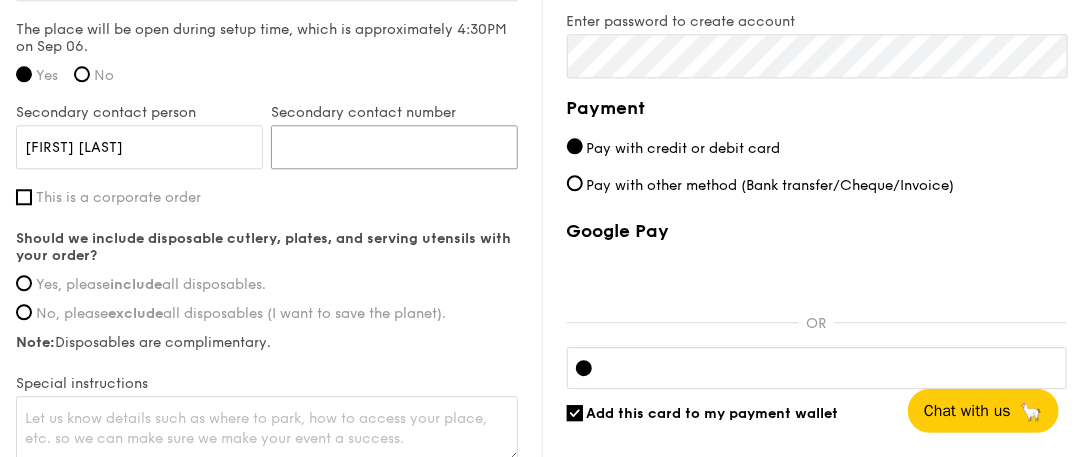 scroll, scrollTop: 1647, scrollLeft: 0, axis: vertical 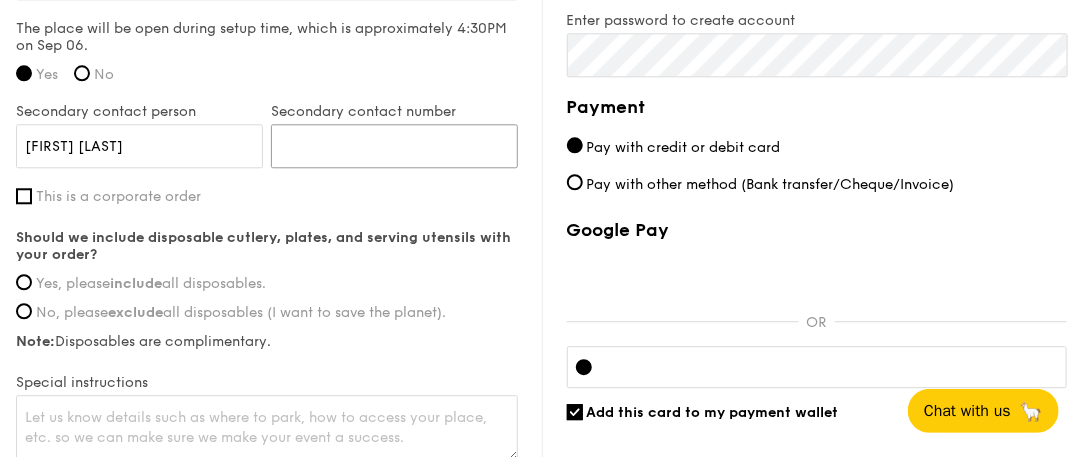 type on "[PHONE]" 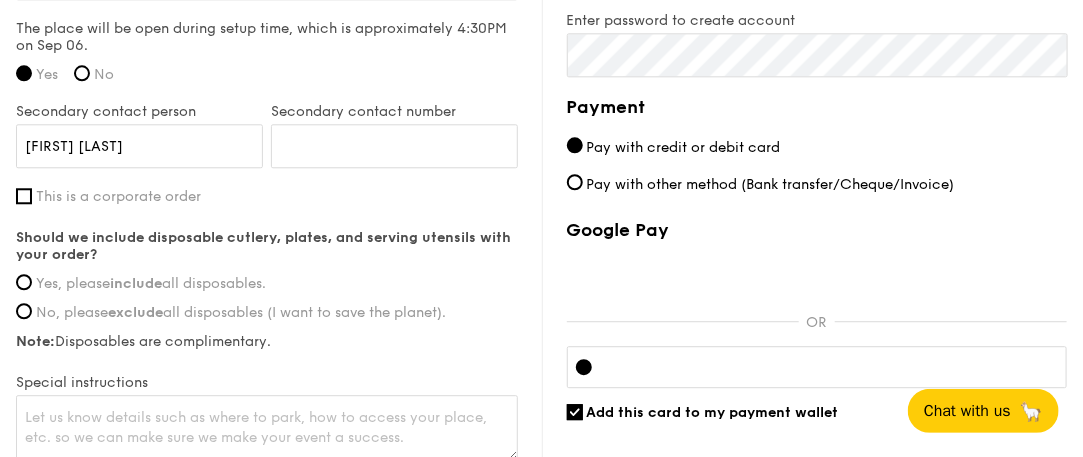 click on "Yes, please  include  all disposables." at bounding box center [151, 283] 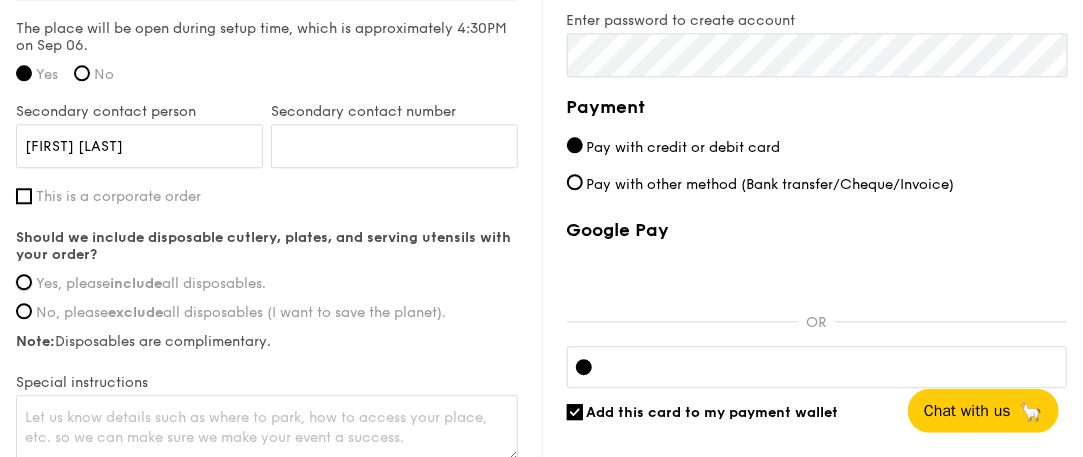 click on "Yes, please  include  all disposables." at bounding box center [24, 282] 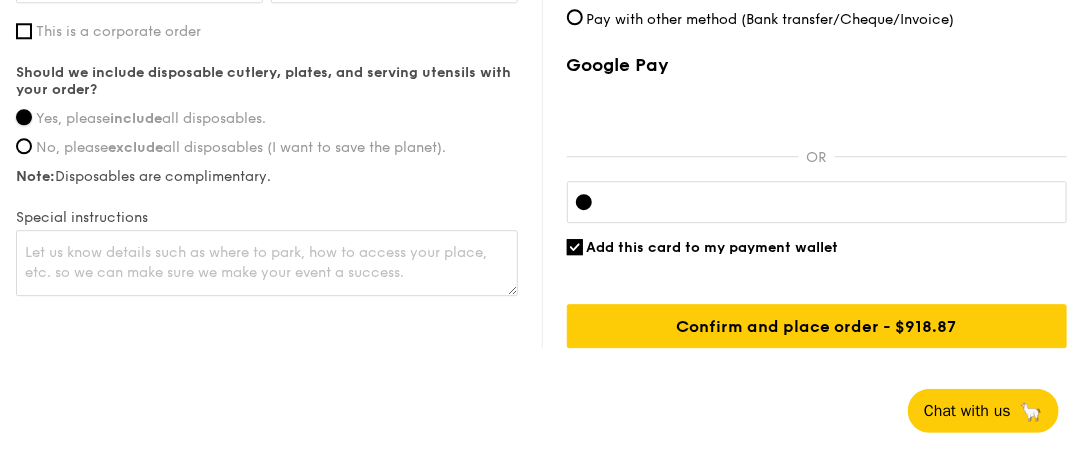 scroll, scrollTop: 1814, scrollLeft: 0, axis: vertical 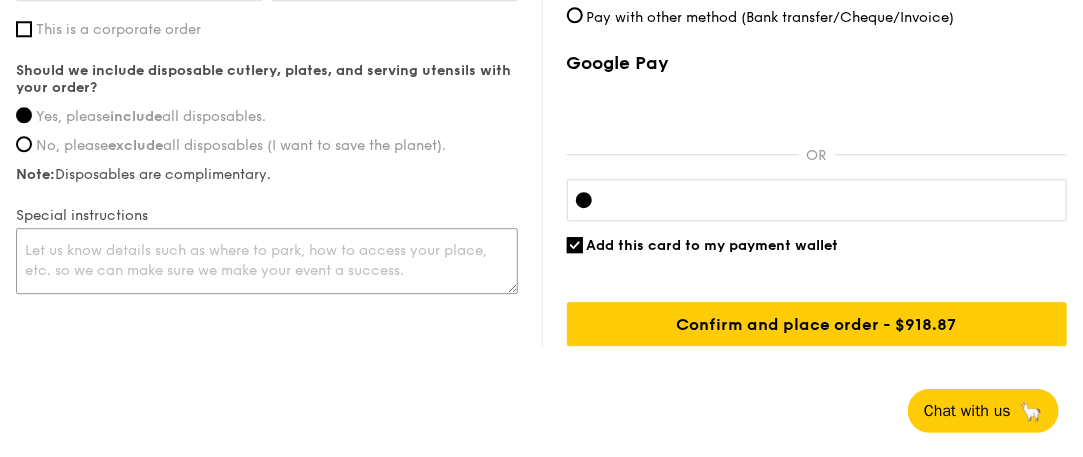 click at bounding box center (267, 261) 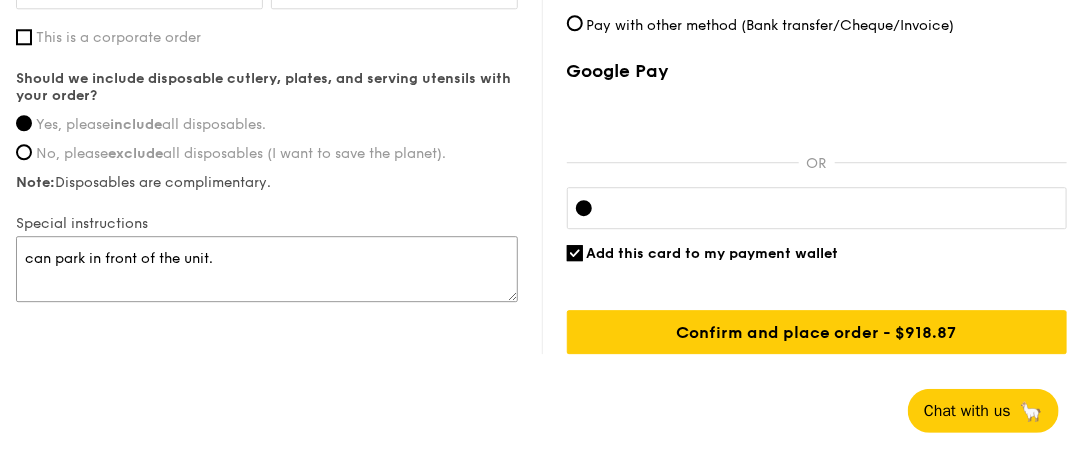 scroll, scrollTop: 1808, scrollLeft: 0, axis: vertical 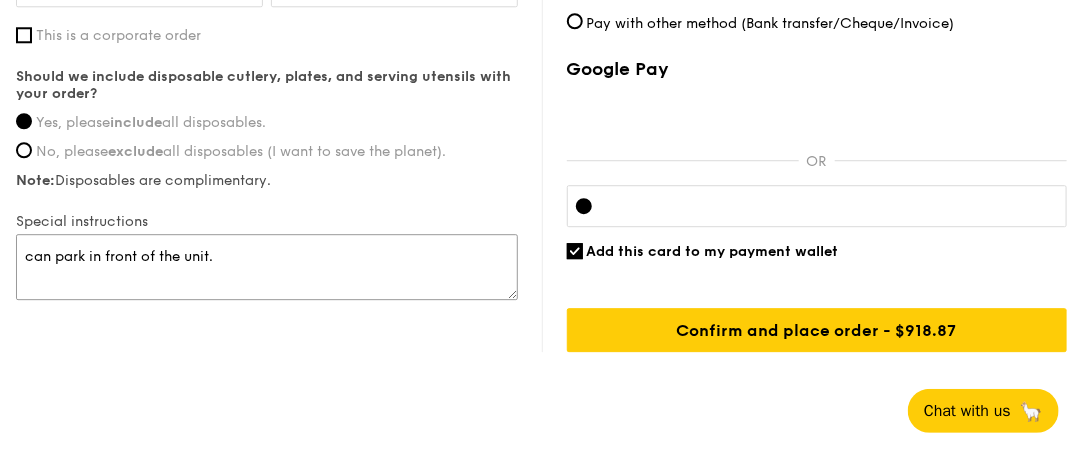type on "can park in front of the unit." 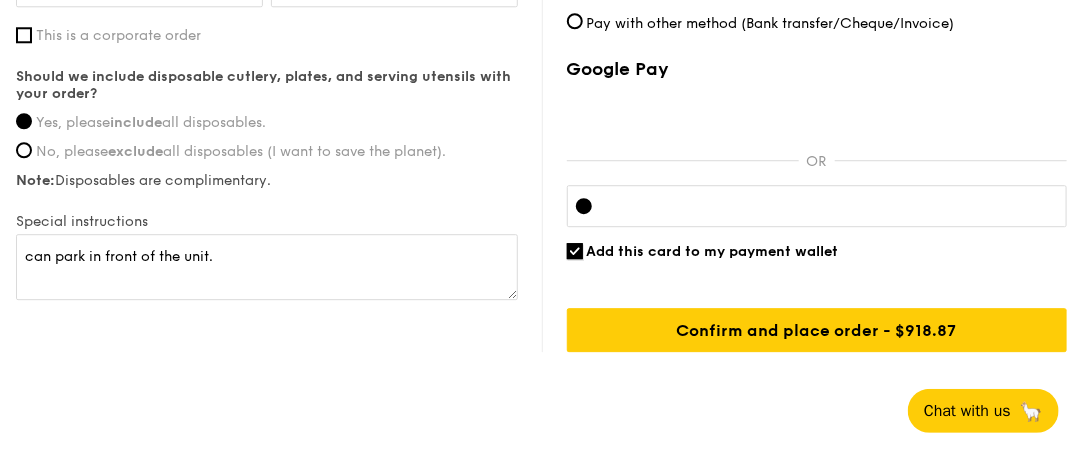 click on "Add this card to my payment wallet" at bounding box center (575, 251) 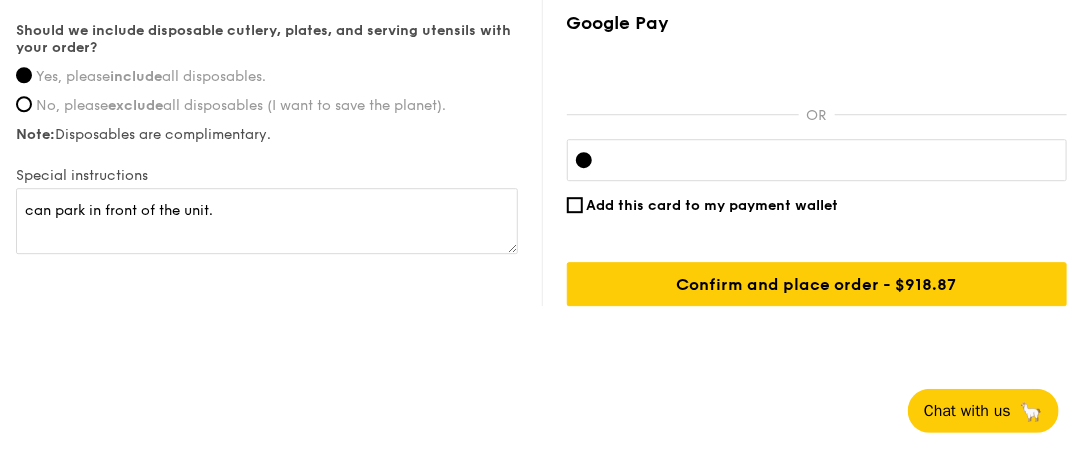 scroll, scrollTop: 1861, scrollLeft: 0, axis: vertical 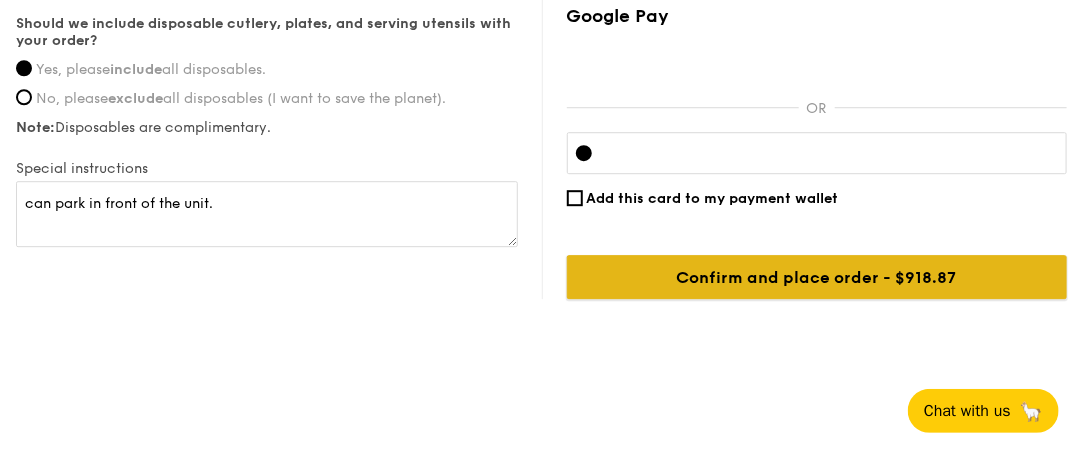 click on "Confirm and place order - $918.87" at bounding box center (817, 277) 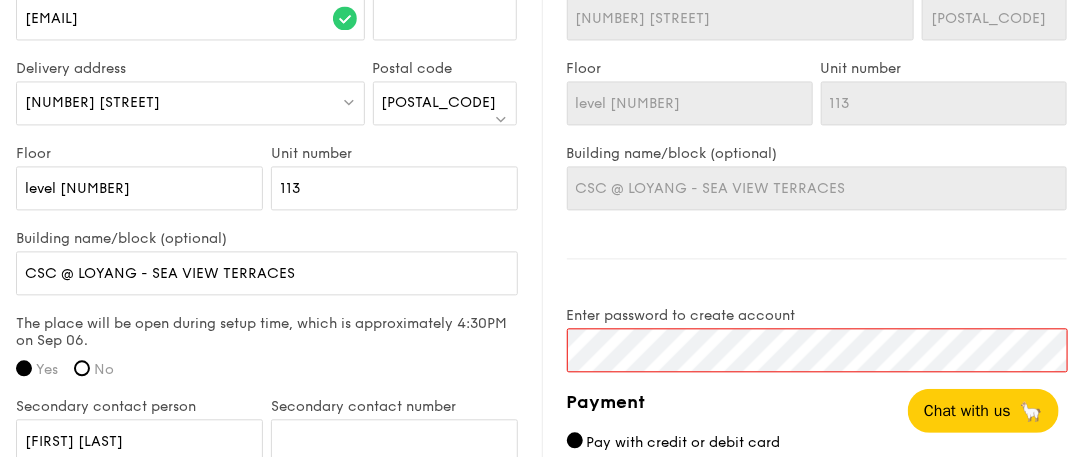 scroll, scrollTop: 1348, scrollLeft: 0, axis: vertical 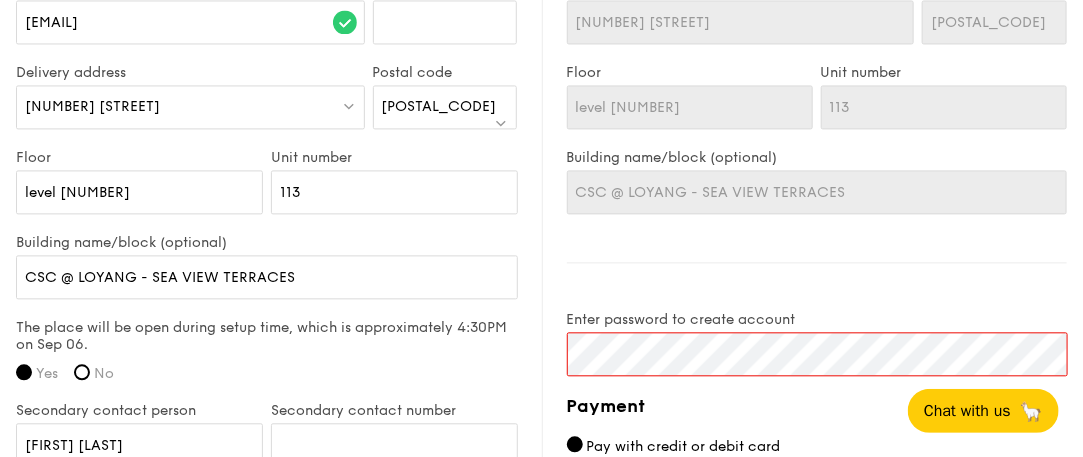click on "Delivery information
Already have an account? Log in
here .
First name
[FIRST]
Last name
[LAST]
Email address
[EMAIL]
Mobile number
[PHONE]
Delivery address
[NUMBER] [STREET]
Postal code
[POSTAL_CODE]
Floor
level [NUMBER]
Unit number
[NUMBER]
Building name/block (optional)
CSC @ LOYANG - SEA VIEW TERRACES
The place will be open during setup time, which is approximately 4:30PM on Sep 06.
Yes
No
[FIRST] [LAST] Note:" at bounding box center (541, 322) 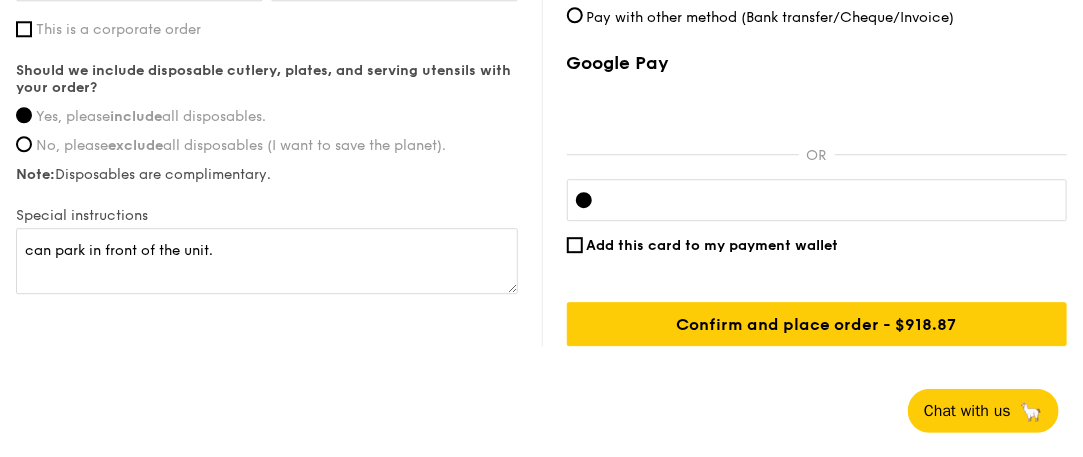 scroll, scrollTop: 1861, scrollLeft: 0, axis: vertical 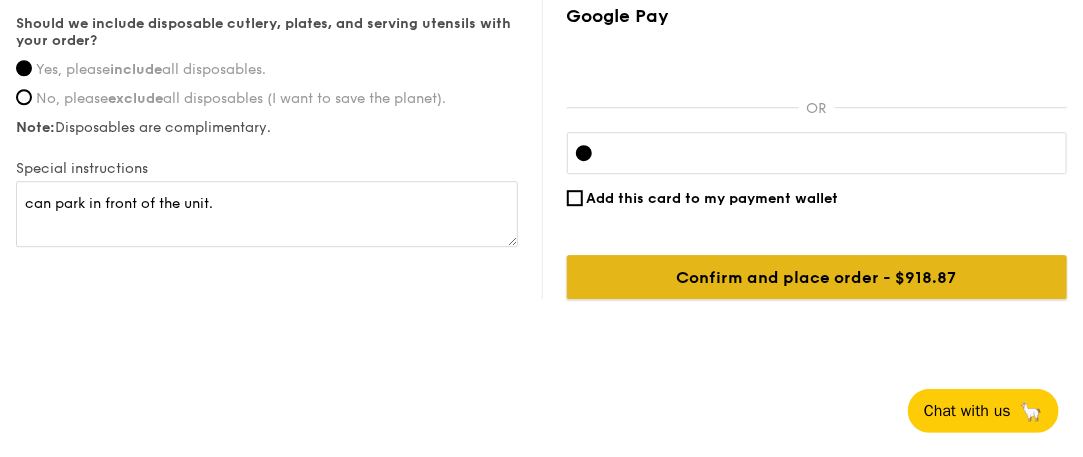click on "Confirm and place order - $918.87" at bounding box center (817, 277) 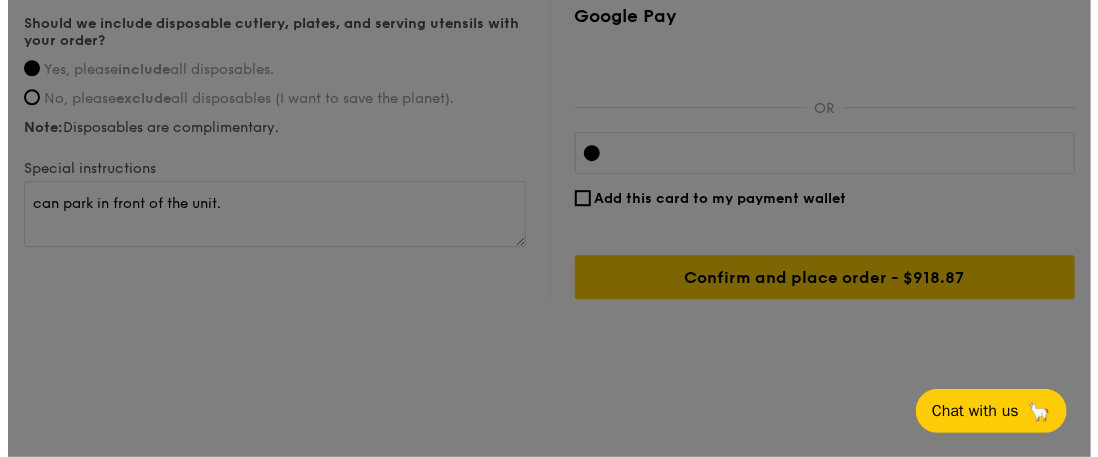 scroll, scrollTop: 0, scrollLeft: 0, axis: both 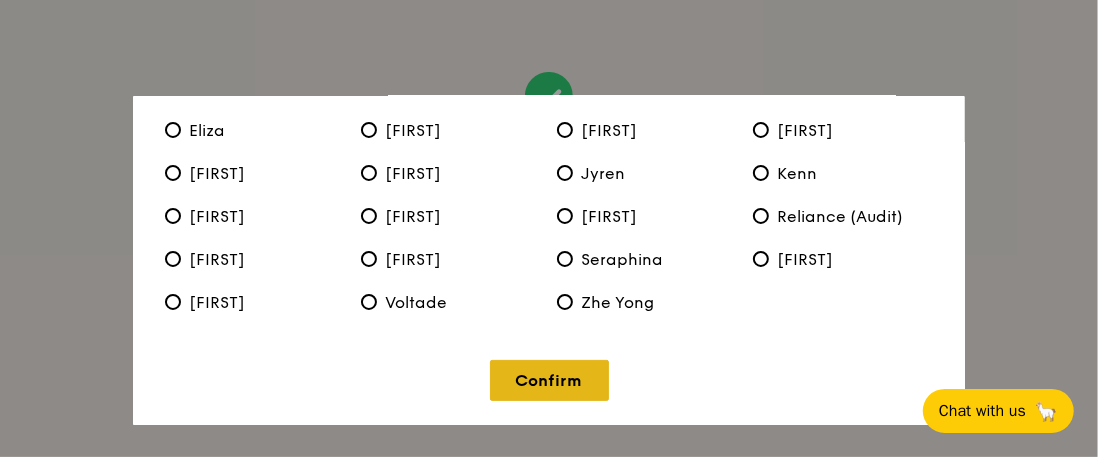 click on "Confirm" at bounding box center (549, 380) 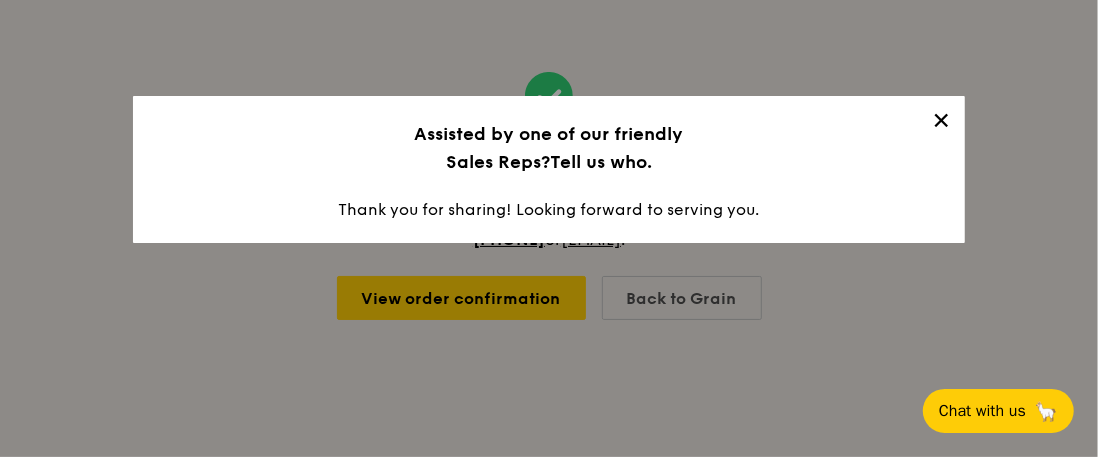 scroll, scrollTop: 0, scrollLeft: 0, axis: both 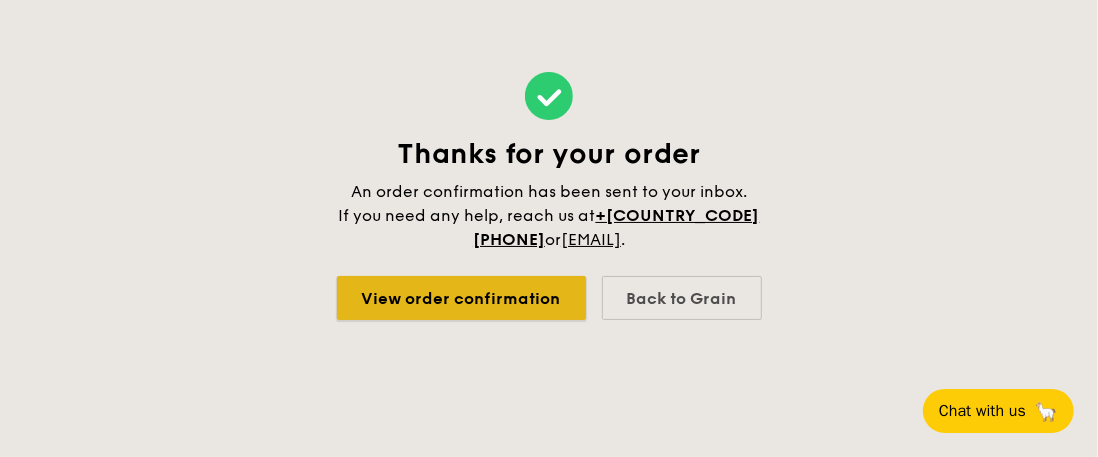 click on "View order confirmation" at bounding box center (461, 298) 